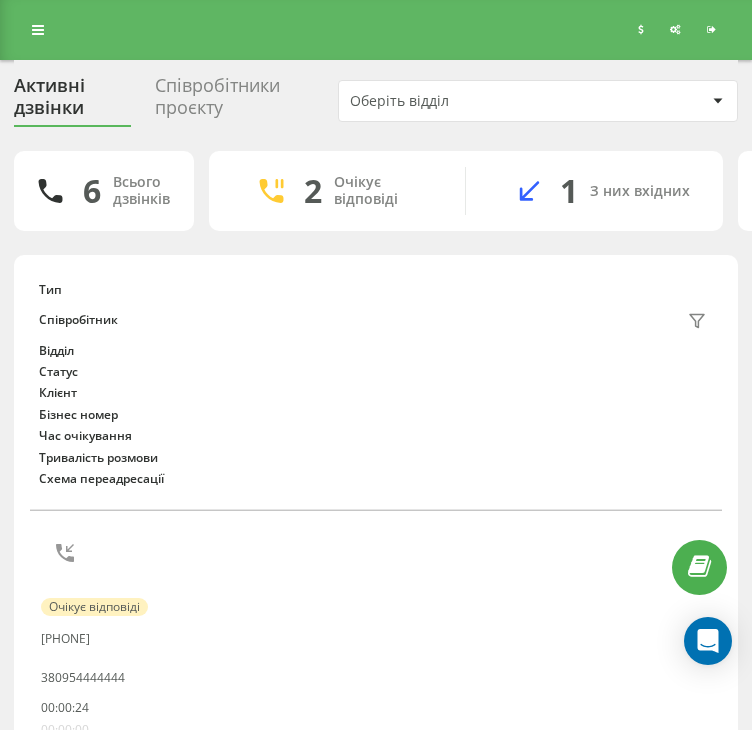 scroll, scrollTop: 0, scrollLeft: 0, axis: both 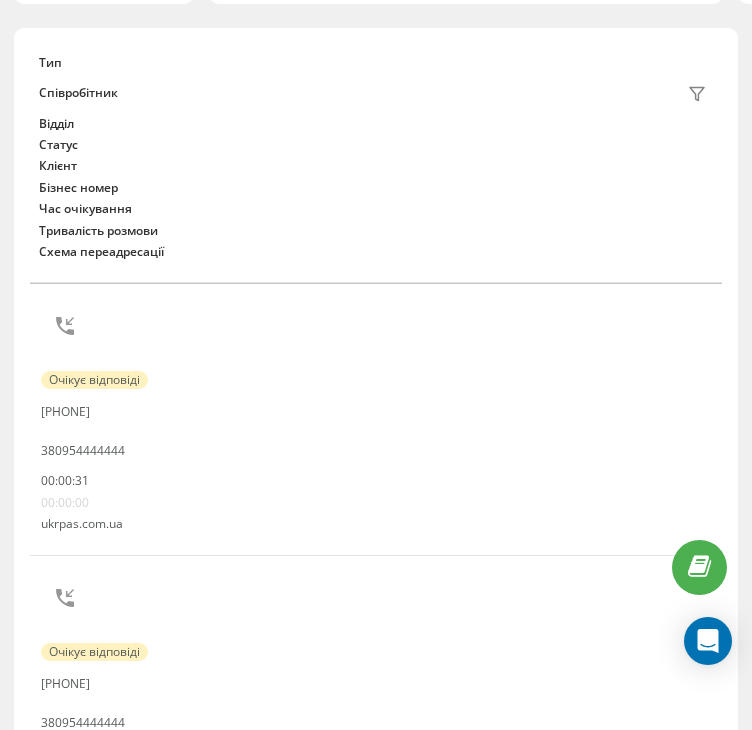 click on "Рядків на сторінці 25 10 25 50 100" at bounding box center (376, 2156) 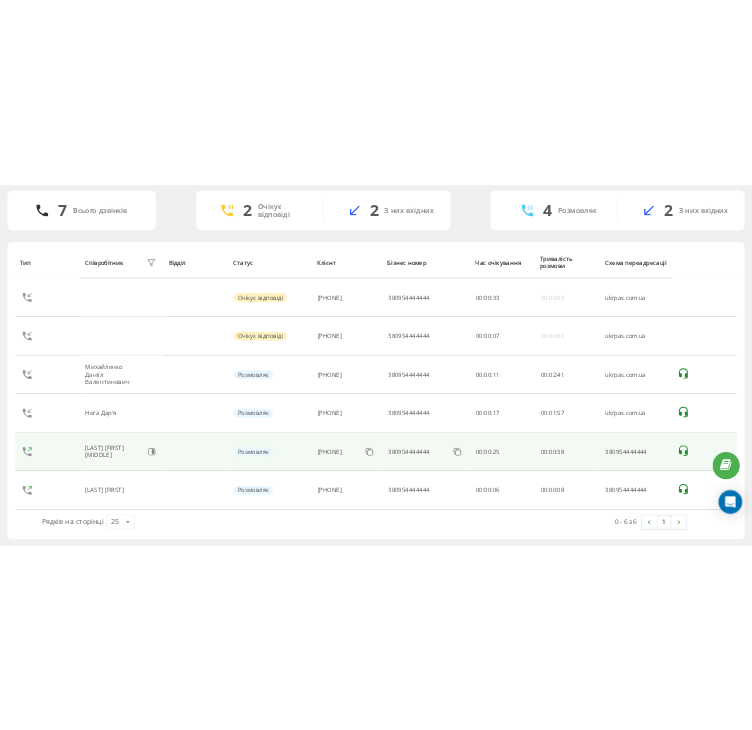 scroll, scrollTop: 64, scrollLeft: 0, axis: vertical 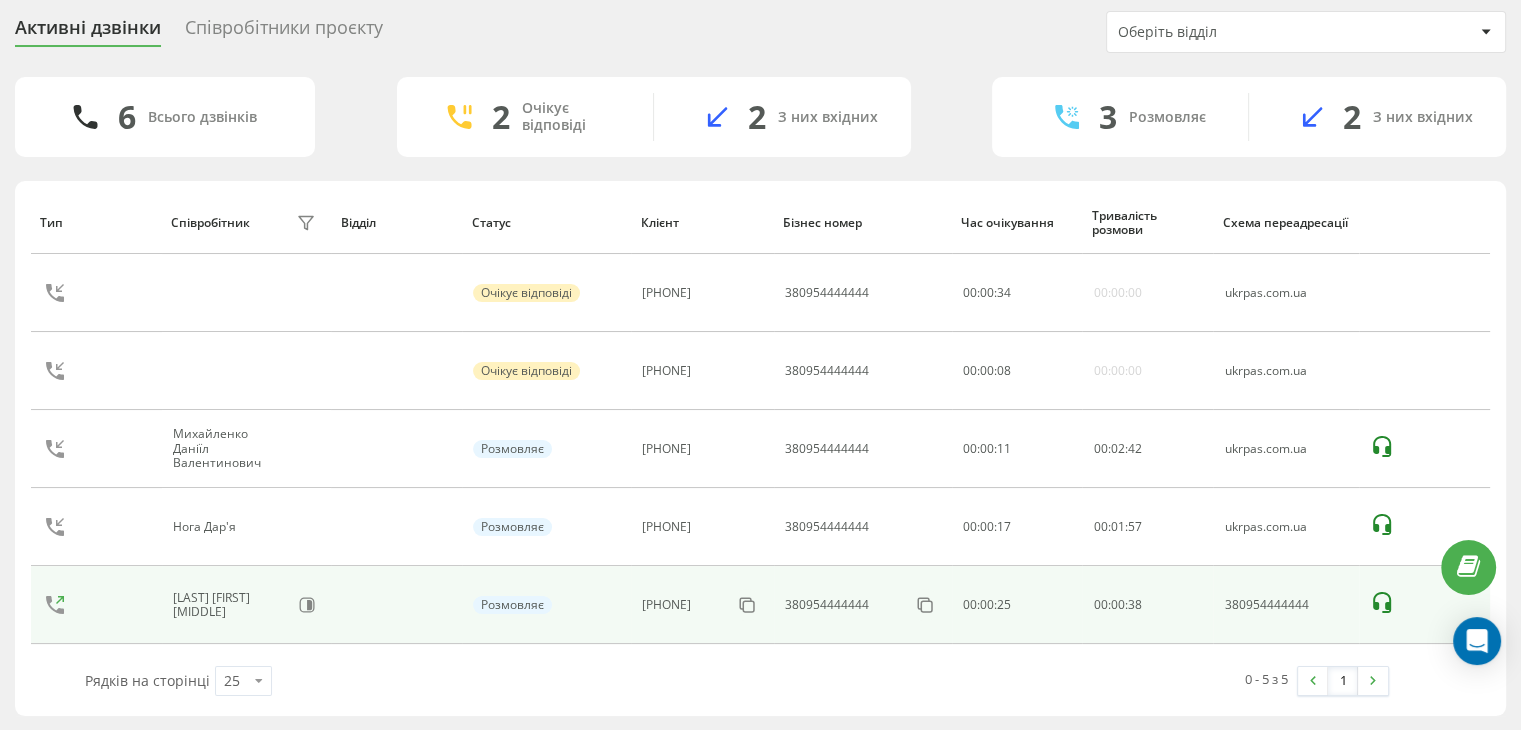 click 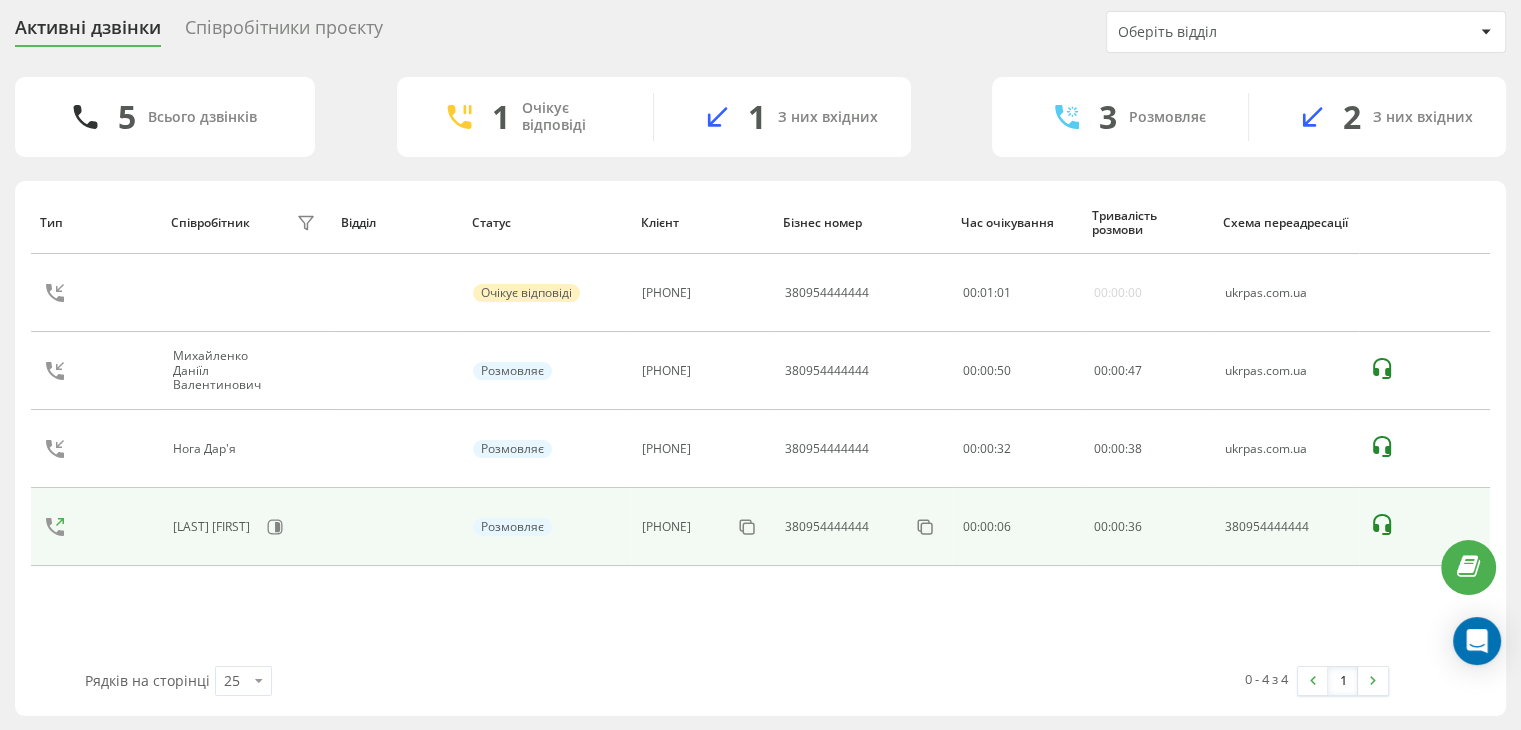 click at bounding box center (1424, 527) 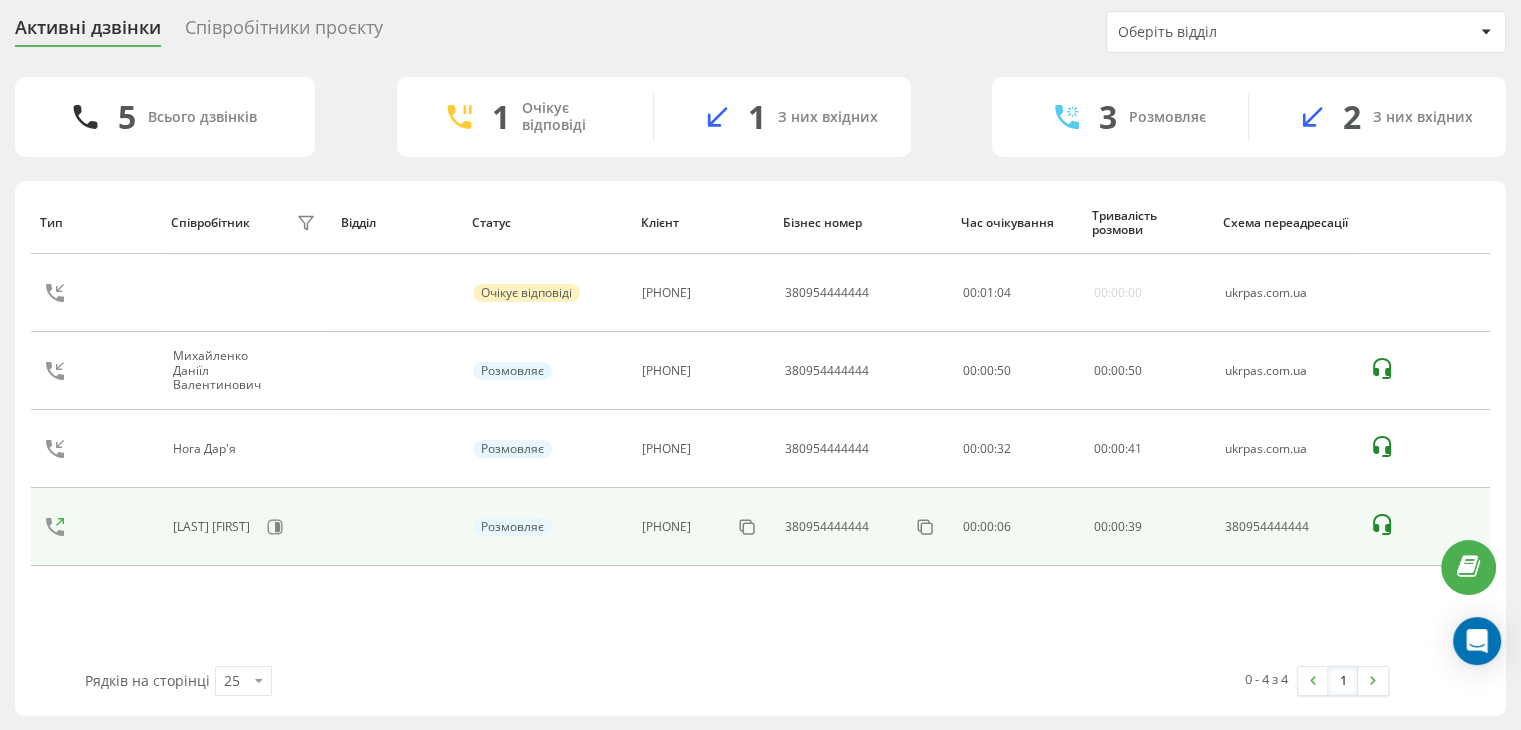 click 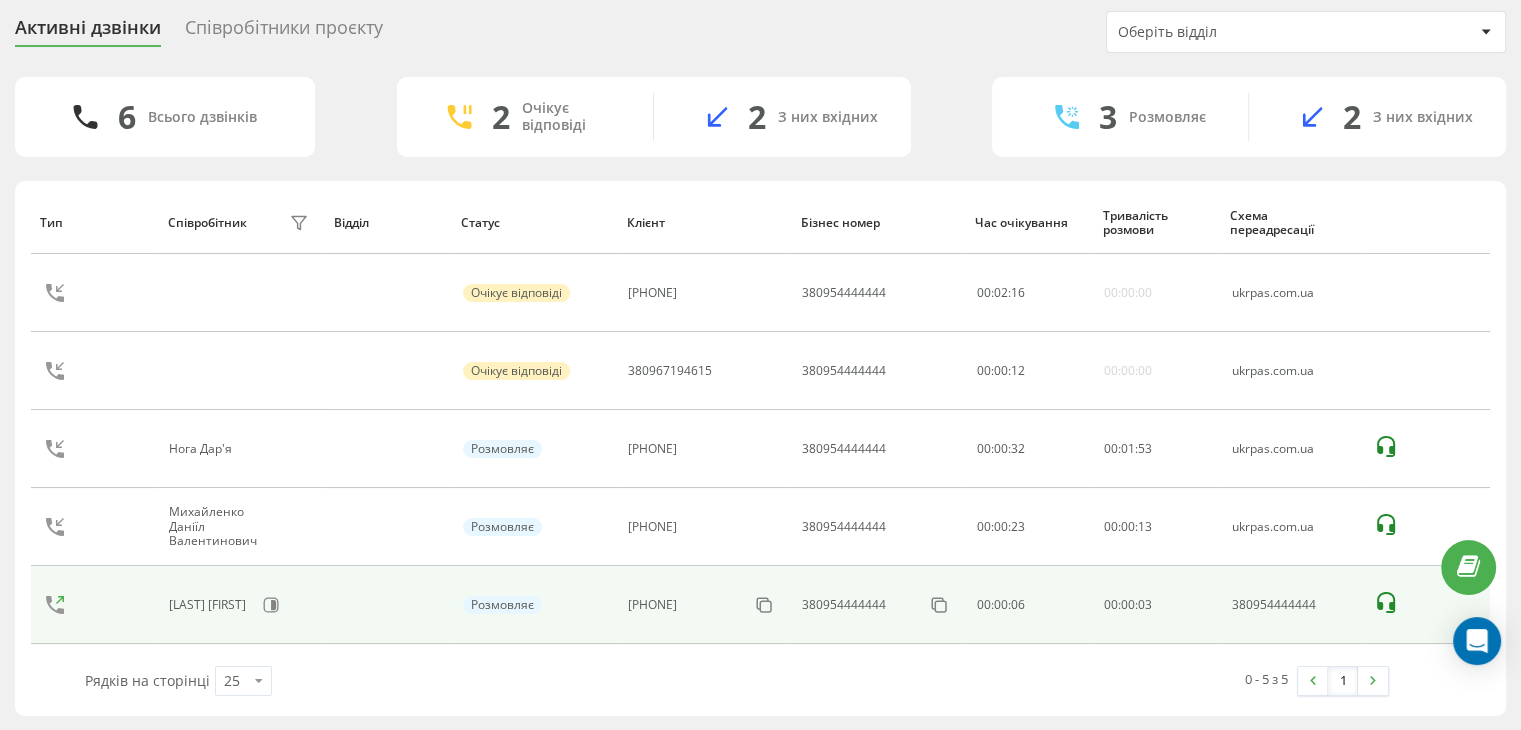 click 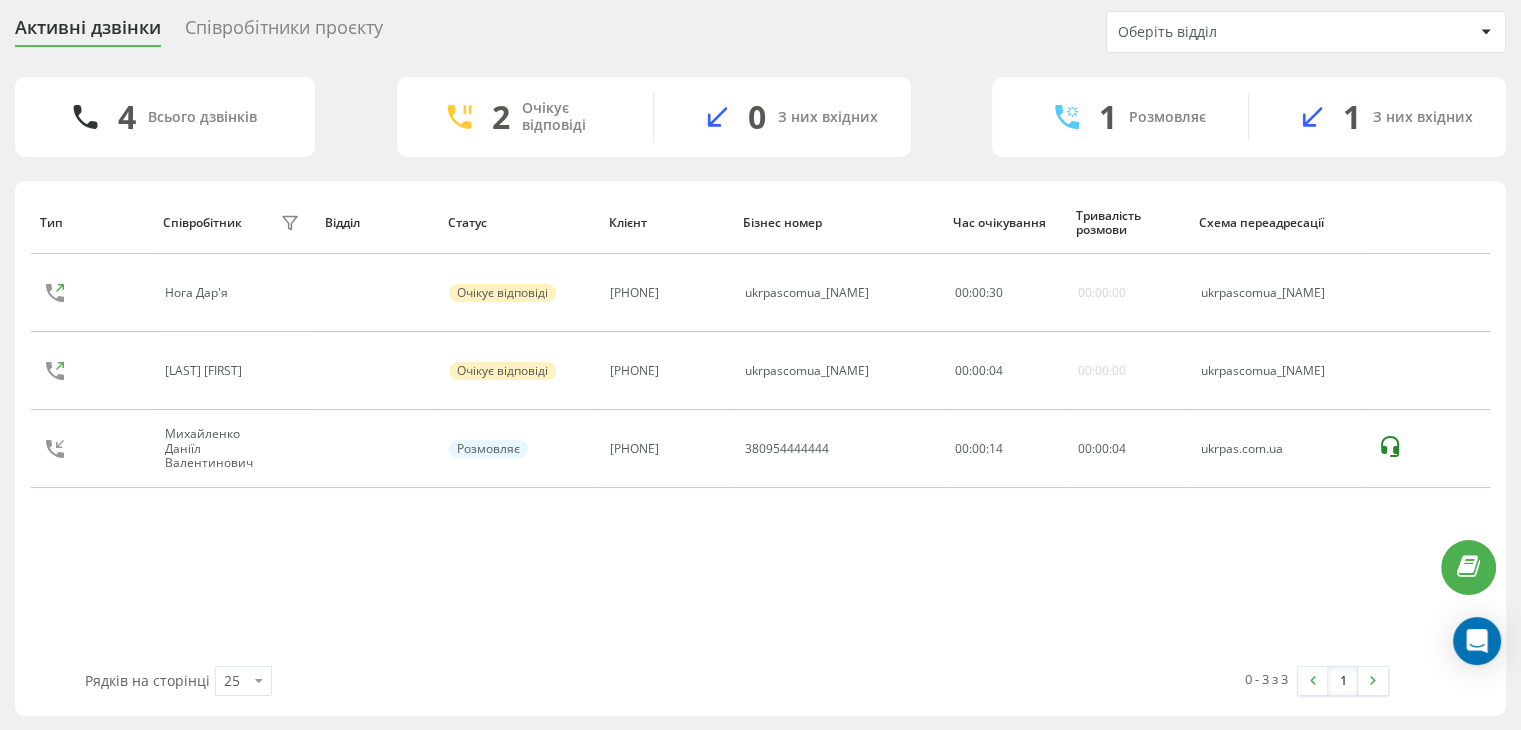 click on "Тип Співробітник  фільтру  Відділ Статус Клієнт Бізнес номер Час очікування Тривалість розмови Схема переадресації [LAST] [FIRST] Очікує відповіді [PHONE] ukrpascomua_[NAME] 00 : 00 : 30 00:00:00 ukrpascomua_[NAME] [LAST] [FIRST] Очікує відповіді [PHONE] ukrpascomua_[NAME] 00 : 00 : 04 00:00:00 ukrpascomua_[NAME] [LAST] [FIRST] [MIDDLE] Розмовляє [PHONE] [PHONE] 00:00:14 00 : 00 : 04 ukrpas.com.ua" at bounding box center (760, 428) 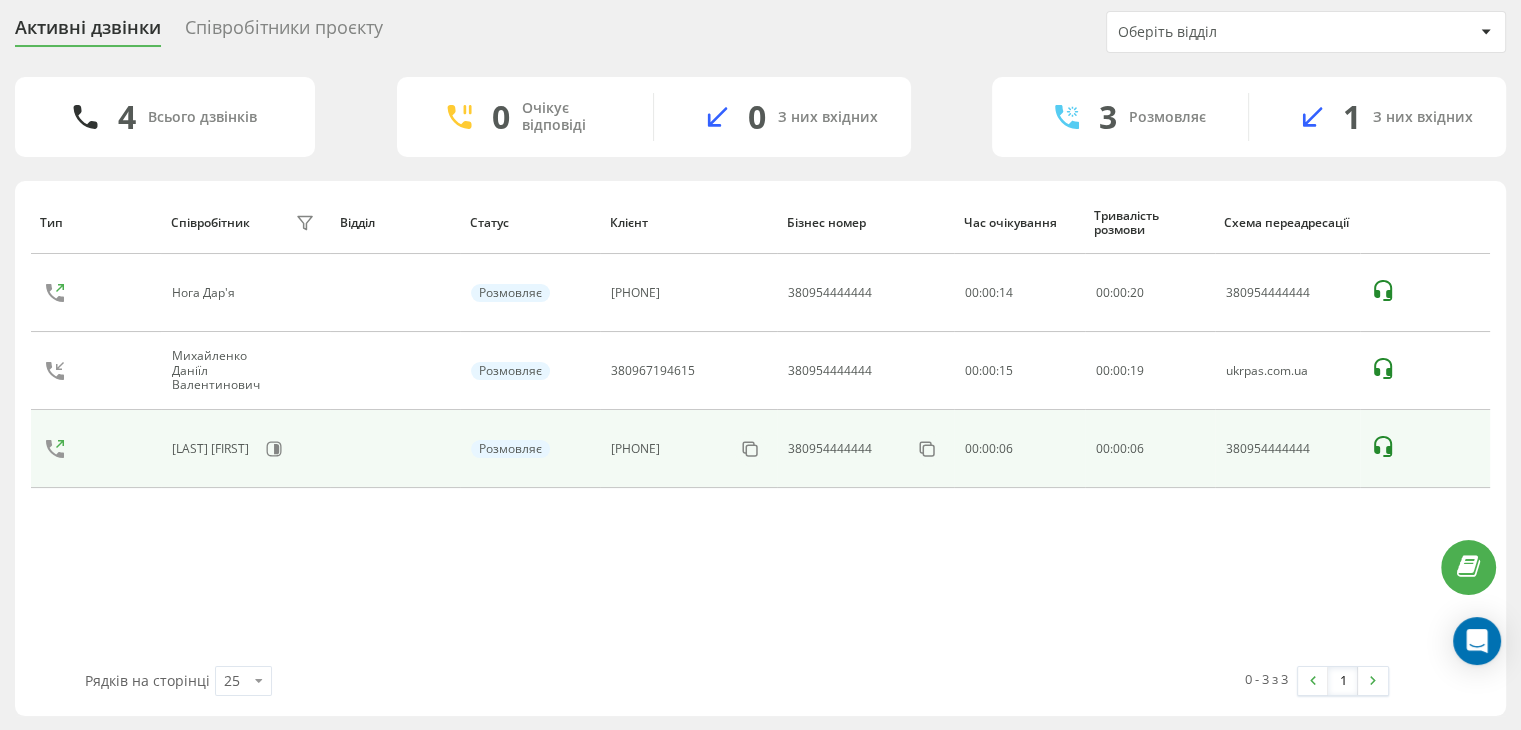 click 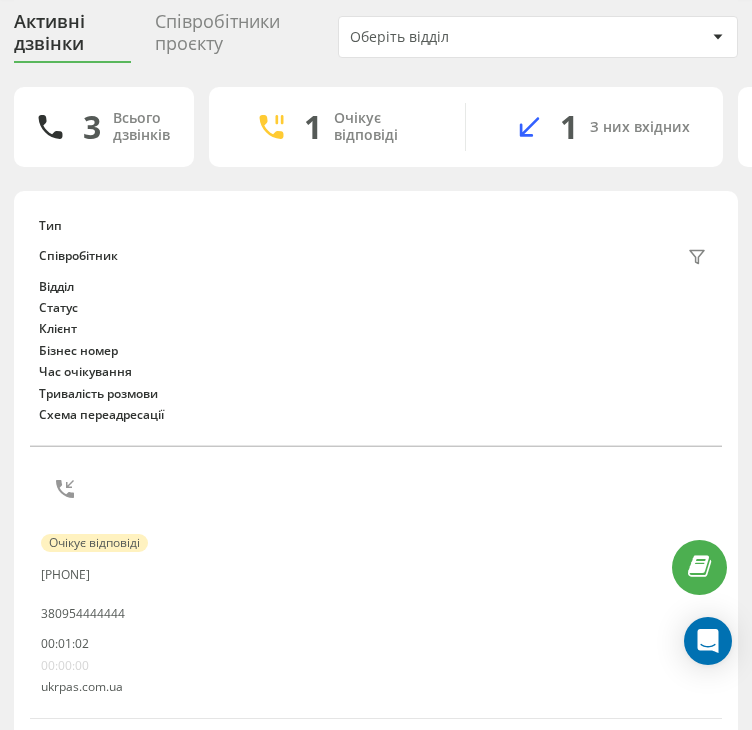 click on "Активні дзвінки Співробітники проєкту Оберіть відділ   3   Всього дзвінків   1   Очікує відповіді   1   З них вхідних   1   Розмовляє   1   З них вхідних Тип Співробітник  фільтру  Відділ Статус Клієнт Бізнес номер Час очікування Тривалість розмови Схема переадресації Очікує відповіді [PHONE] [PHONE] 00 : 01 : 02 00:00:00 ukrpas.com.ua Нога Дар'я Розмовляє [PHONE] [PHONE] 00:00:57 00 : 00 : 37 ukrpas.com.ua Рядків на сторінці 25 10 25 50 100 0 - 2 з 2 1" at bounding box center (376, 593) 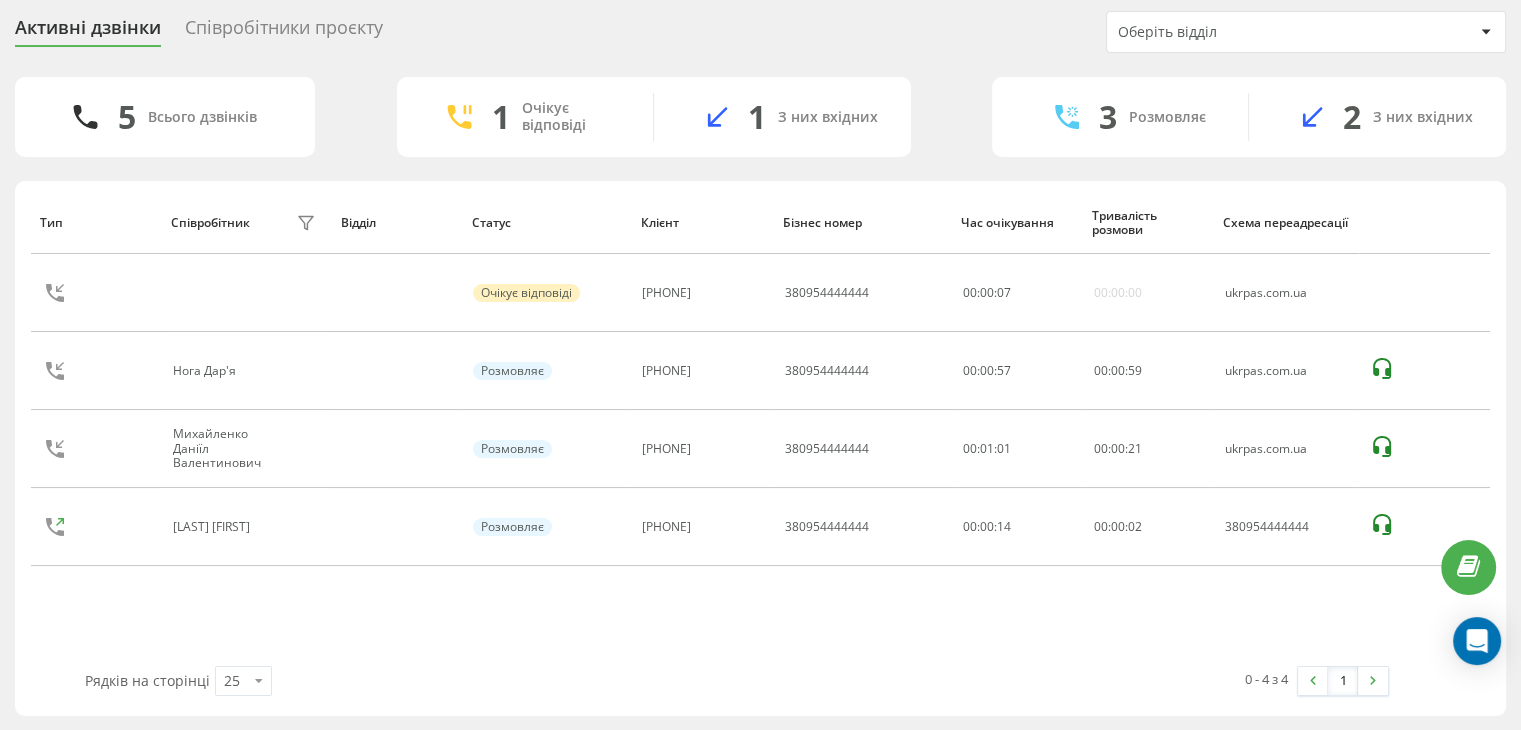 click on "Тип Співробітник  фільтру  Відділ Статус Клієнт Бізнес номер Час очікування Тривалість розмови Схема переадресації Очікує відповіді [PHONE] [PHONE] 00 : 00 : 07 00:00:00 ukrpas.com.ua Нога Дар'я Розмовляє [PHONE] [PHONE] 00:00:57 00 : 00 : 59 ukrpas.com.ua Михайленко Даніїл Валентинович Розмовляє [PHONE] [PHONE] 00:01:01 00 : 00 : 21 ukrpas.com.ua Шевченко  Артем Розмовляє [PHONE] [PHONE] 00:00:14 00 : 00 : 02 [PHONE]" at bounding box center (760, 428) 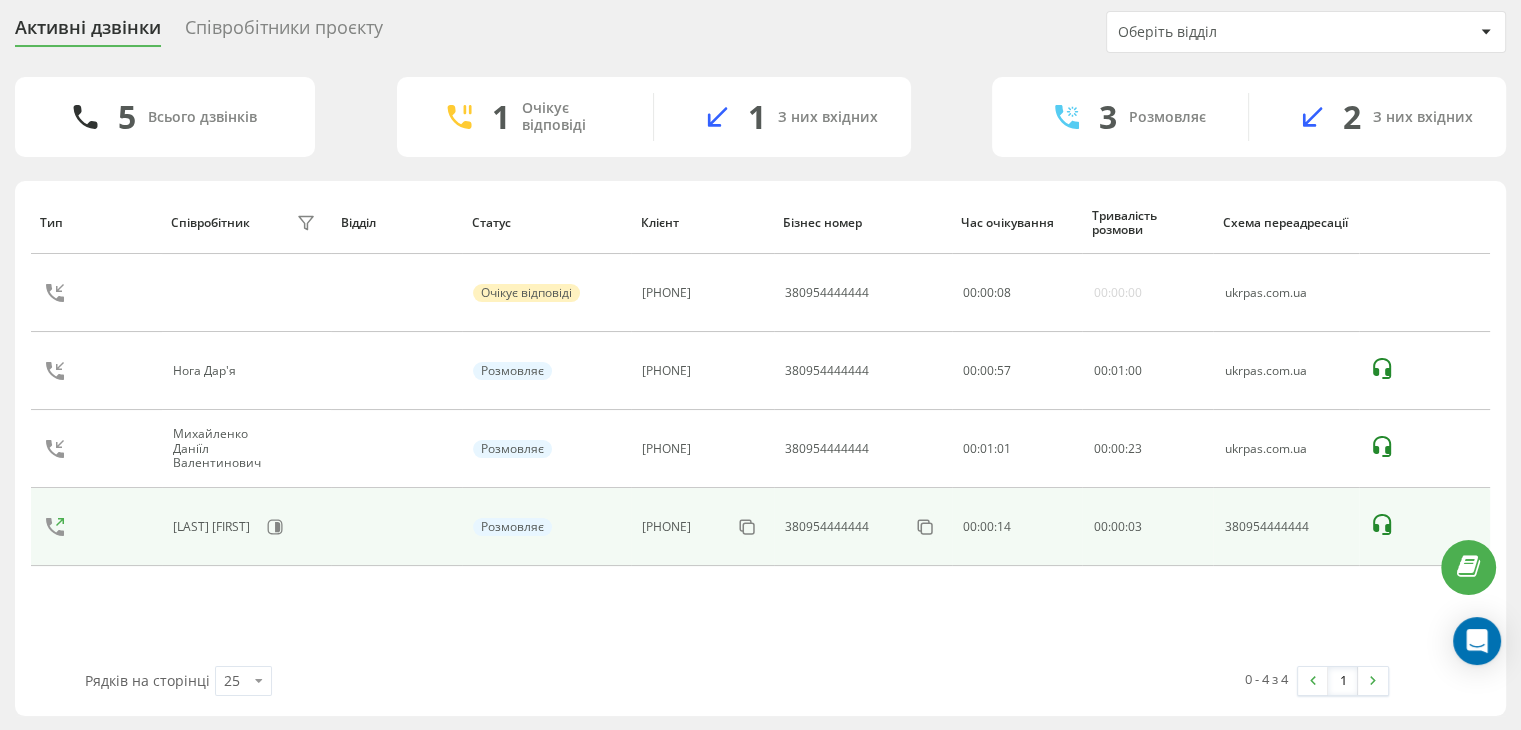 click 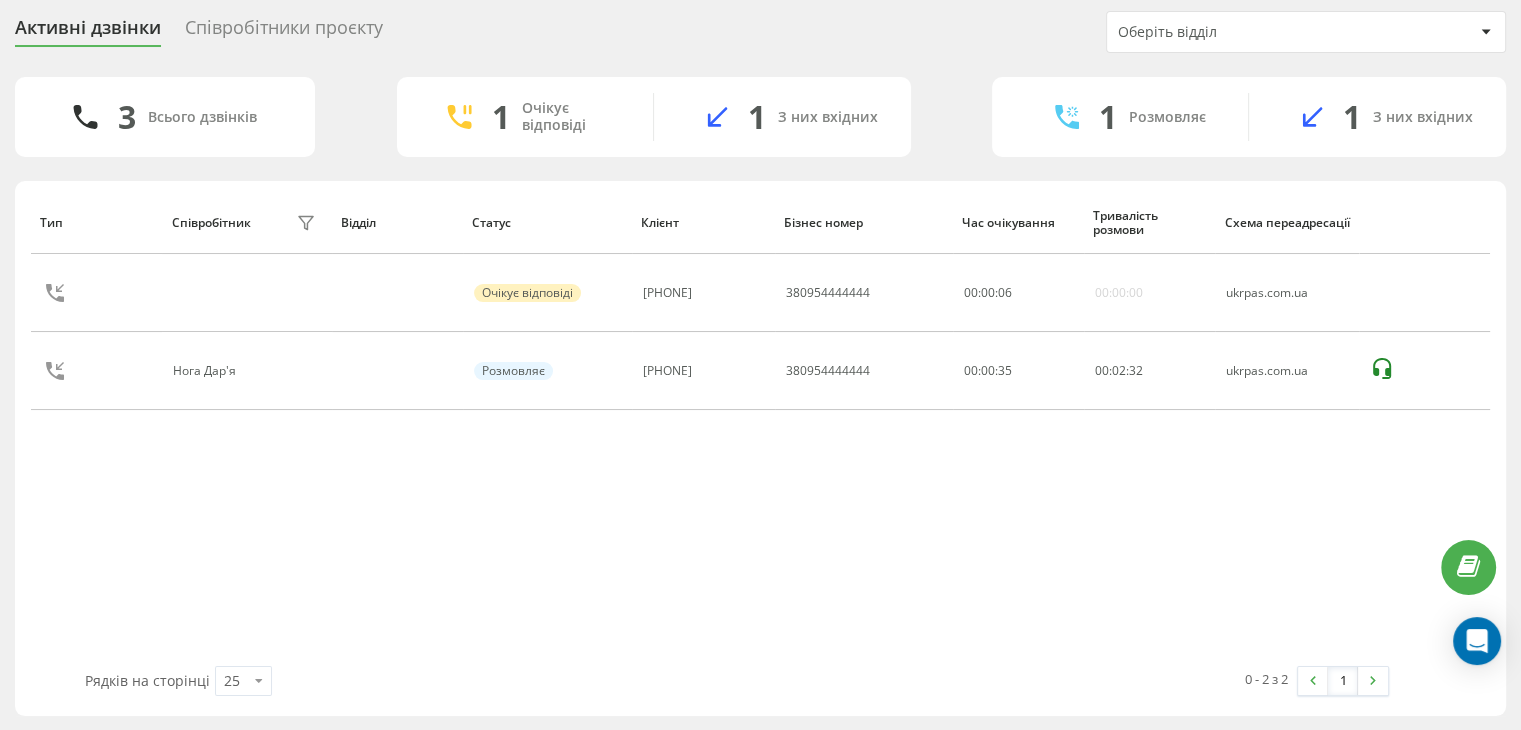 click on "Тип Співробітник  фільтру  Відділ Статус Клієнт Бізнес номер Час очікування Тривалість розмови Схема переадресації Очікує відповіді [PHONE] [PHONE] 00 : 00 : 06 00:00:00 ukrpas.com.ua Нога Дар'я Розмовляє [PHONE] [PHONE] 00:00:35 00 : 02 : 32 ukrpas.com.ua" at bounding box center (760, 428) 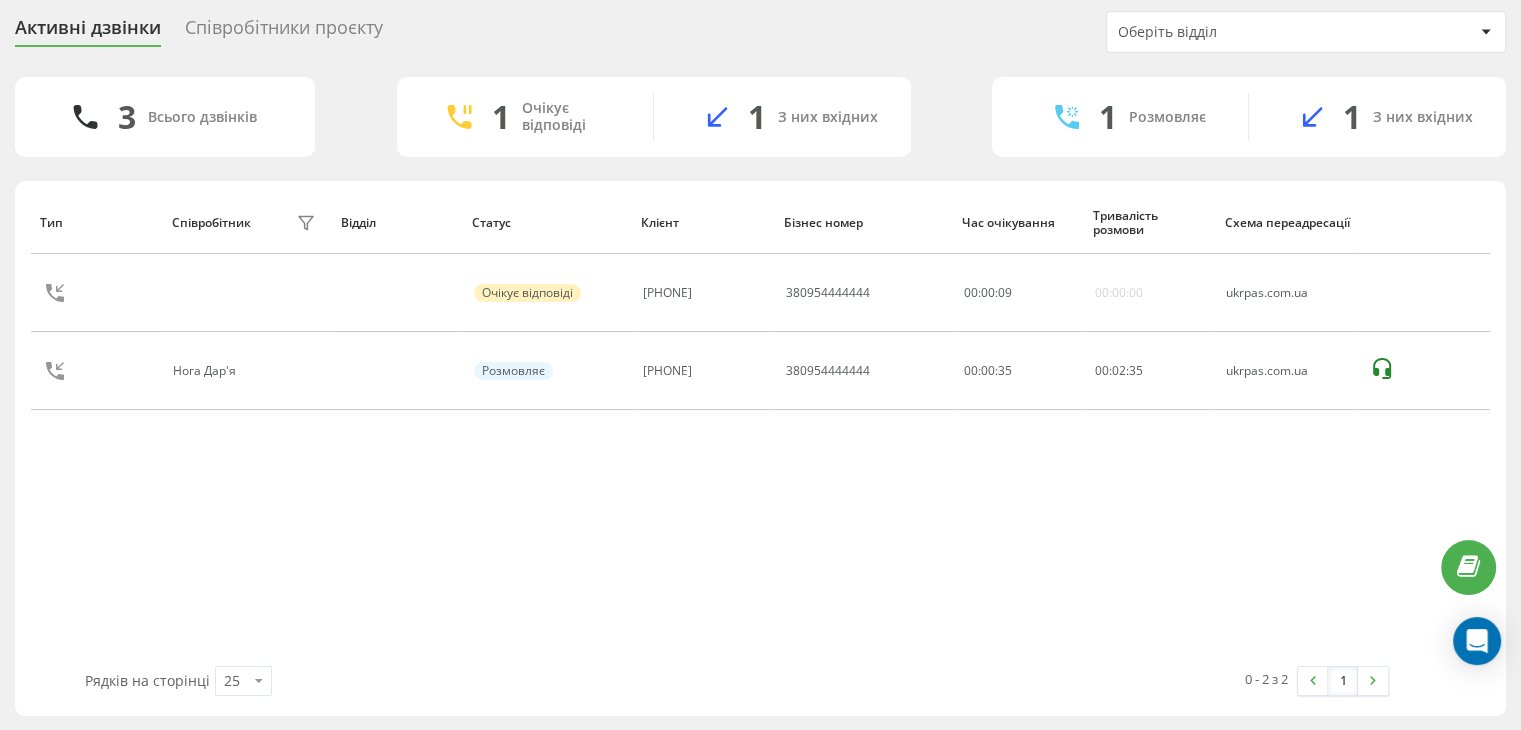 click on "Активні дзвінки Співробітники проєкту Оберіть відділ   3   Всього дзвінків   1   Очікує відповіді   1   З них вхідних   1   Розмовляє   1   З них вхідних Тип Співробітник  фільтру  Відділ Статус Клієнт Бізнес номер Час очікування Тривалість розмови Схема переадресації Очікує відповіді [PHONE] [PHONE] 00 : 00 : 09 00:00:00 ukrpas.com.ua Нога Дар'я Розмовляє [PHONE] [PHONE] 00:00:35 00 : 02 : 35 ukrpas.com.ua Рядків на сторінці 25 10 25 50 100 0 - 2 з 2 1" at bounding box center [760, 363] 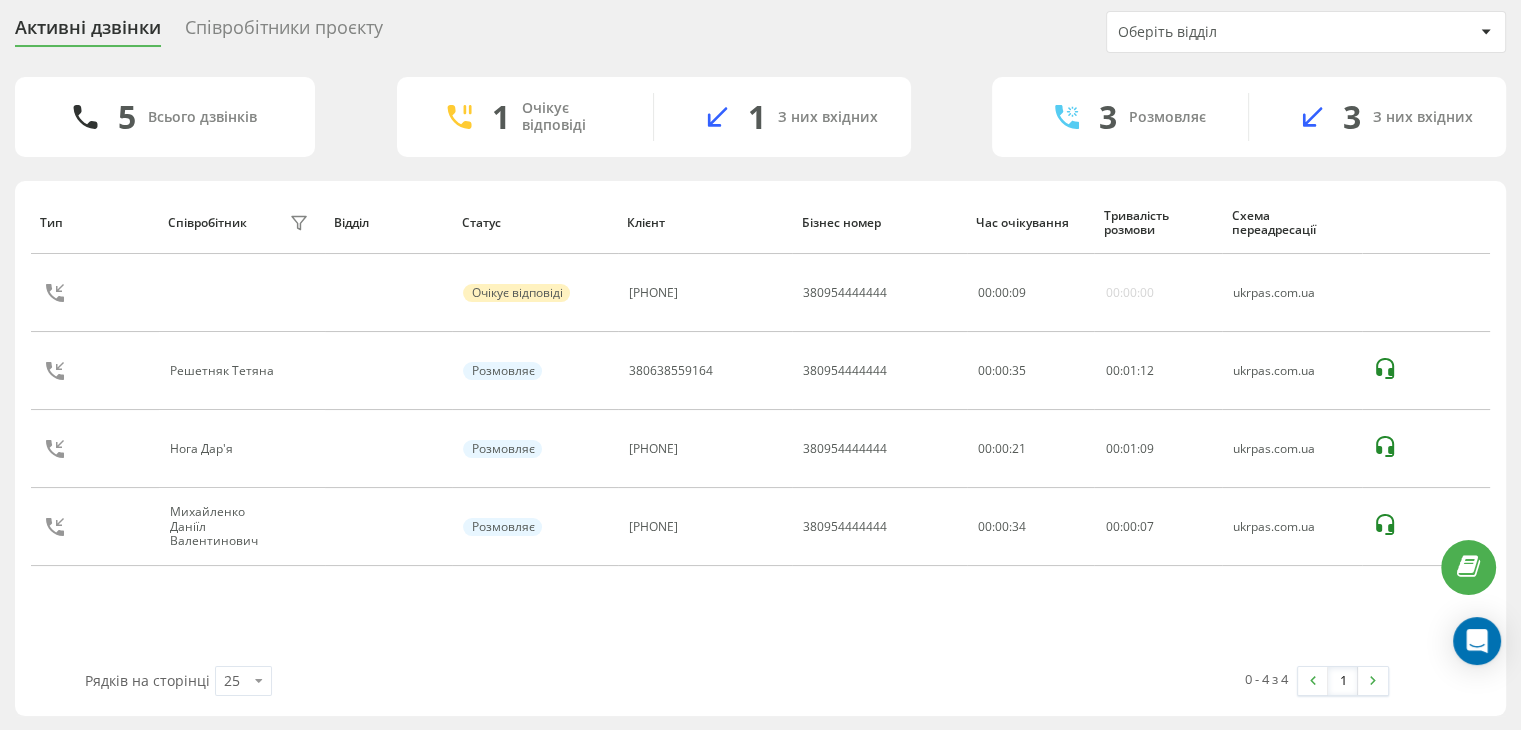 click on "Активні дзвінки Співробітники проєкту Оберіть відділ" at bounding box center [760, 32] 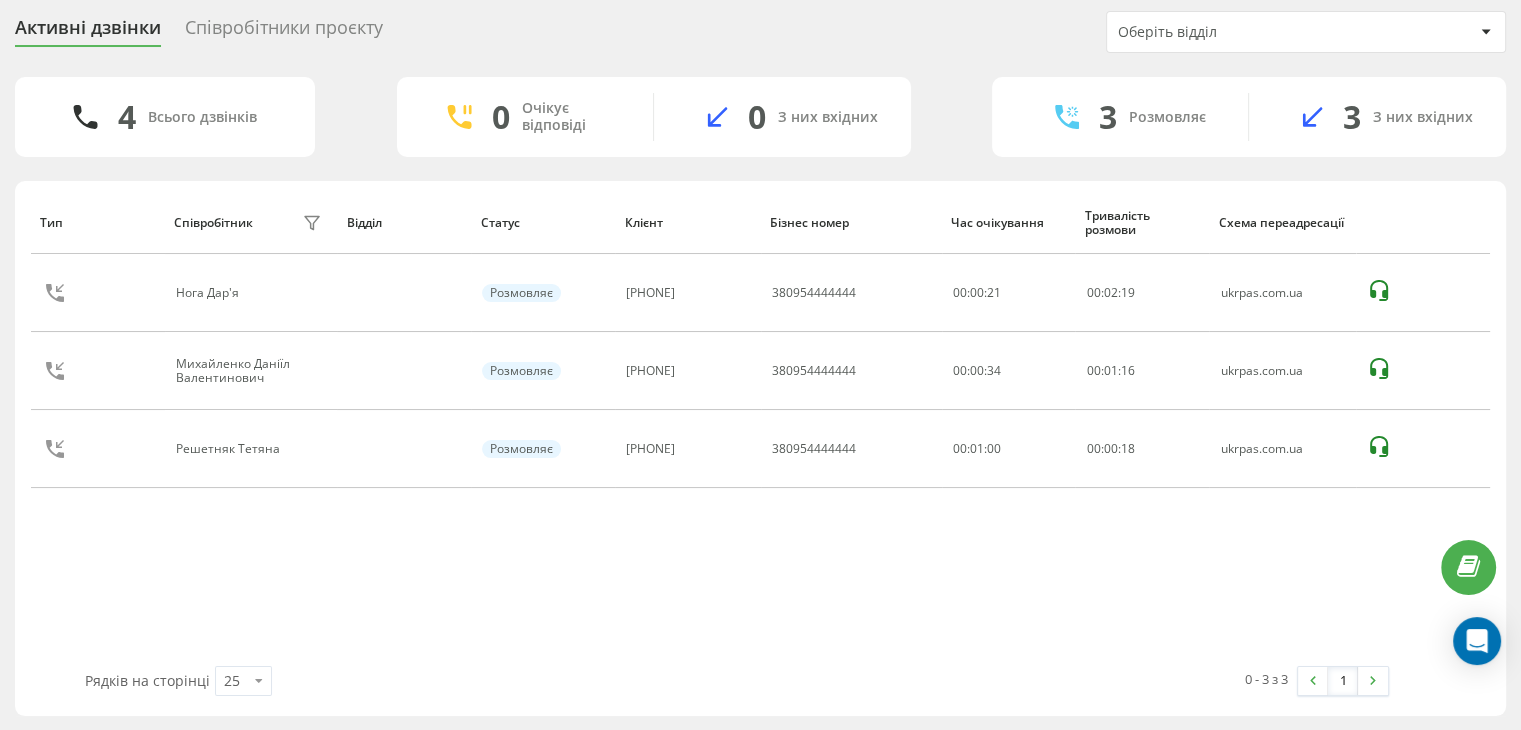 click on "Тип Співробітник  фільтру  Відділ Статус Клієнт Бізнес номер Час очікування Тривалість розмови Схема переадресації [LAST] [FIRST] Розмовляє [PHONE] [PHONE] 00:00:21 00 : 02 : 19 ukrpas.com.ua [LAST] [FIRST] [MIDDLE] Розмовляє [PHONE] [PHONE] 00:00:34 00 : 01 : 16 ukrpas.com.ua [LAST] [FIRST] Розмовляє [PHONE] [PHONE] 00:01:00 00 : 00 : 18 ukrpas.com.ua" at bounding box center (760, 428) 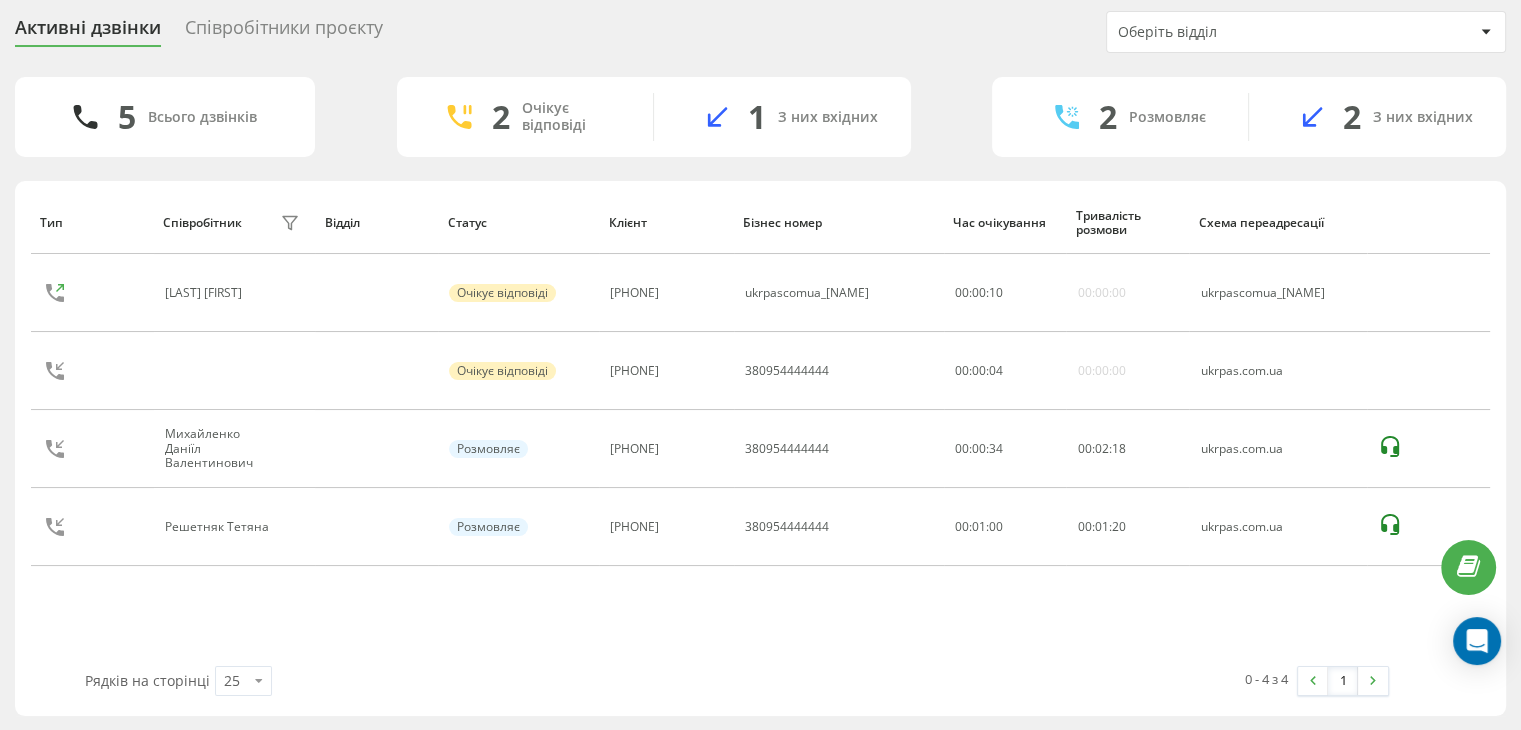 click on "Тип Співробітник  фільтру  Відділ Статус Клієнт Бізнес номер Час очікування Тривалість розмови Схема переадресації [LAST] [FIRST] Очікує відповіді [PHONE] ukrpascomua_[FIRST] 00 : 00 : 10 00:00:00 ukrpascomua_[FIRST] Очікує відповіді [PHONE] [PHONE] 00 : 00 : 04 00:00:00 ukrpas.com.ua [LAST] [FIRST] [MIDDLE] Розмовляє [PHONE] [PHONE] 00:00:34 00 : 02 : 18 ukrpas.com.ua [LAST] [FIRST] Розмовляє [PHONE] [PHONE] 00:01:00 00 : 01 : 20 ukrpas.com.ua" at bounding box center [760, 428] 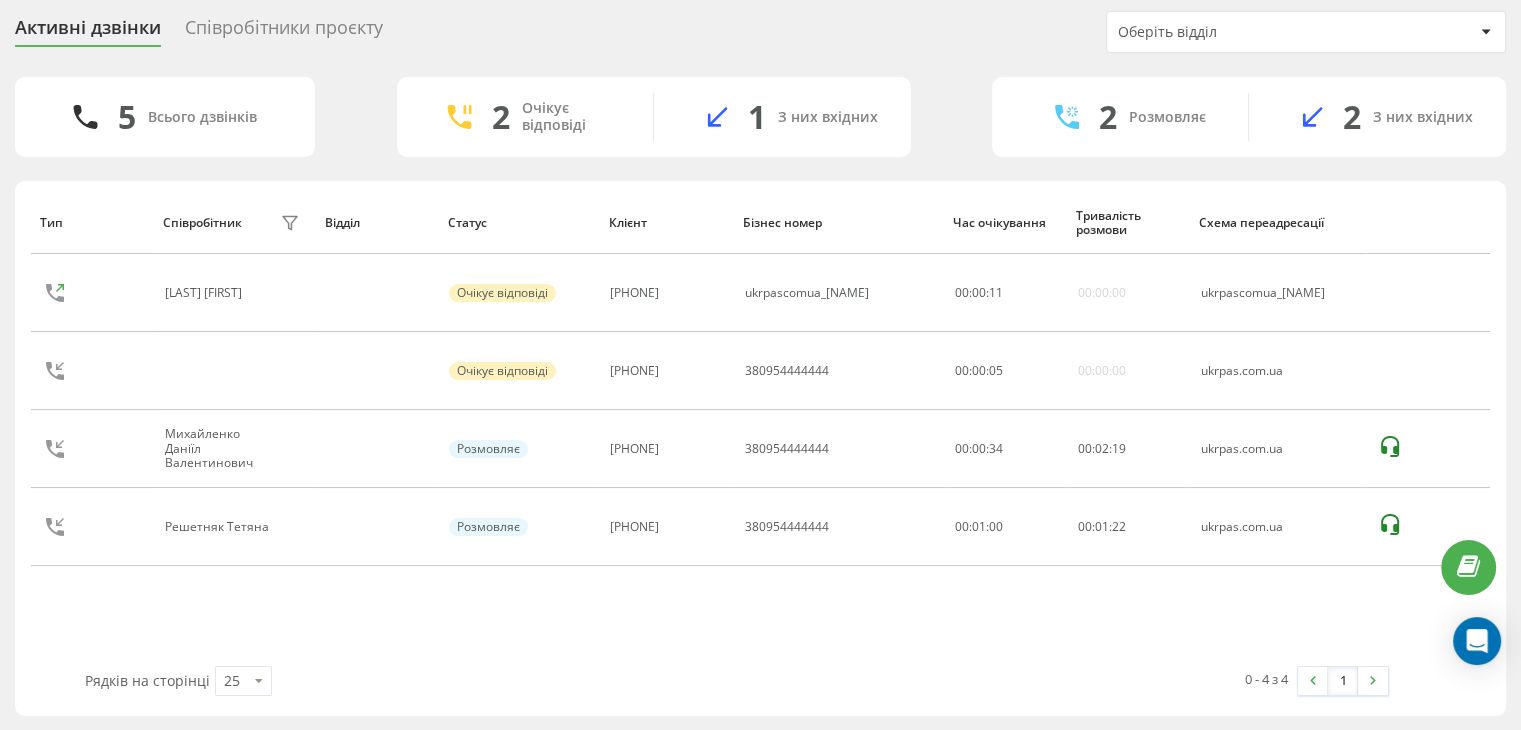 click on "Активні дзвінки Співробітники проєкту Оберіть відділ   5   Всього дзвінків   2   Очікує відповіді   1   З них вхідних   2   Розмовляє   2   З них вхідних Тип Співробітник  фільтру  Відділ Статус Клієнт Бізнес номер Час очікування Тривалість розмови Схема переадресації Шевченко  Артем Очікує відповіді [PHONE] ukrpascomua_Artem 00 : 00 : 11 00:00:00 ukrpascomua_Artem Очікує відповіді [PHONE] [PHONE] 00 : 00 : 05 00:00:00 ukrpas.com.ua Михайленко Даніїл Валентинович Розмовляє [PHONE] [PHONE] 00:00:34 00 : 02 : 19 ukrpas.com.ua Решетняк Тетяна Розмовляє [PHONE] [PHONE] 00:01:00 00 : 01 : 22 ukrpas.com.ua Рядків на сторінці 25 10 25 50 100 0 - 4 з 4 1" at bounding box center (760, 363) 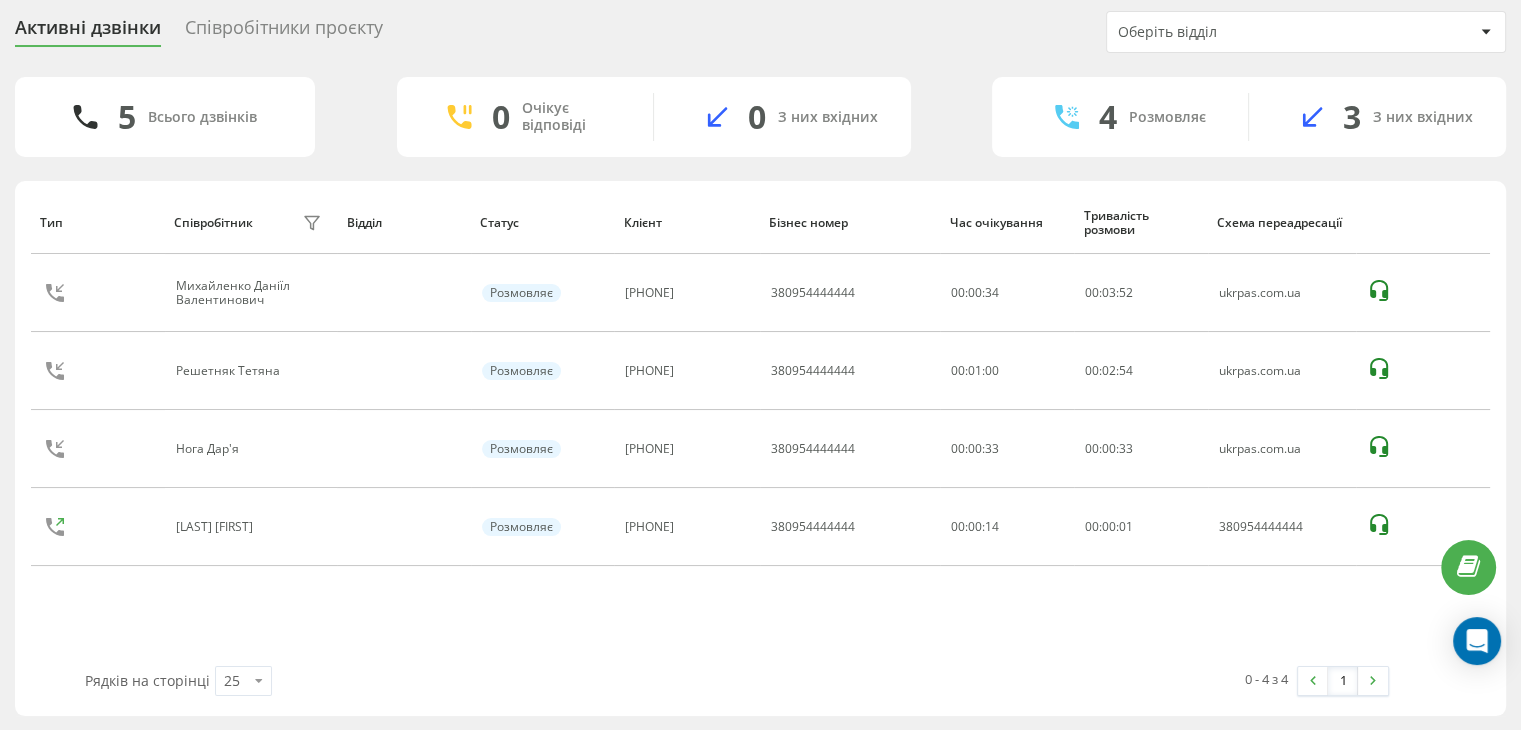 click on "Активні дзвінки Співробітники проєкту Оберіть відділ" at bounding box center [760, 32] 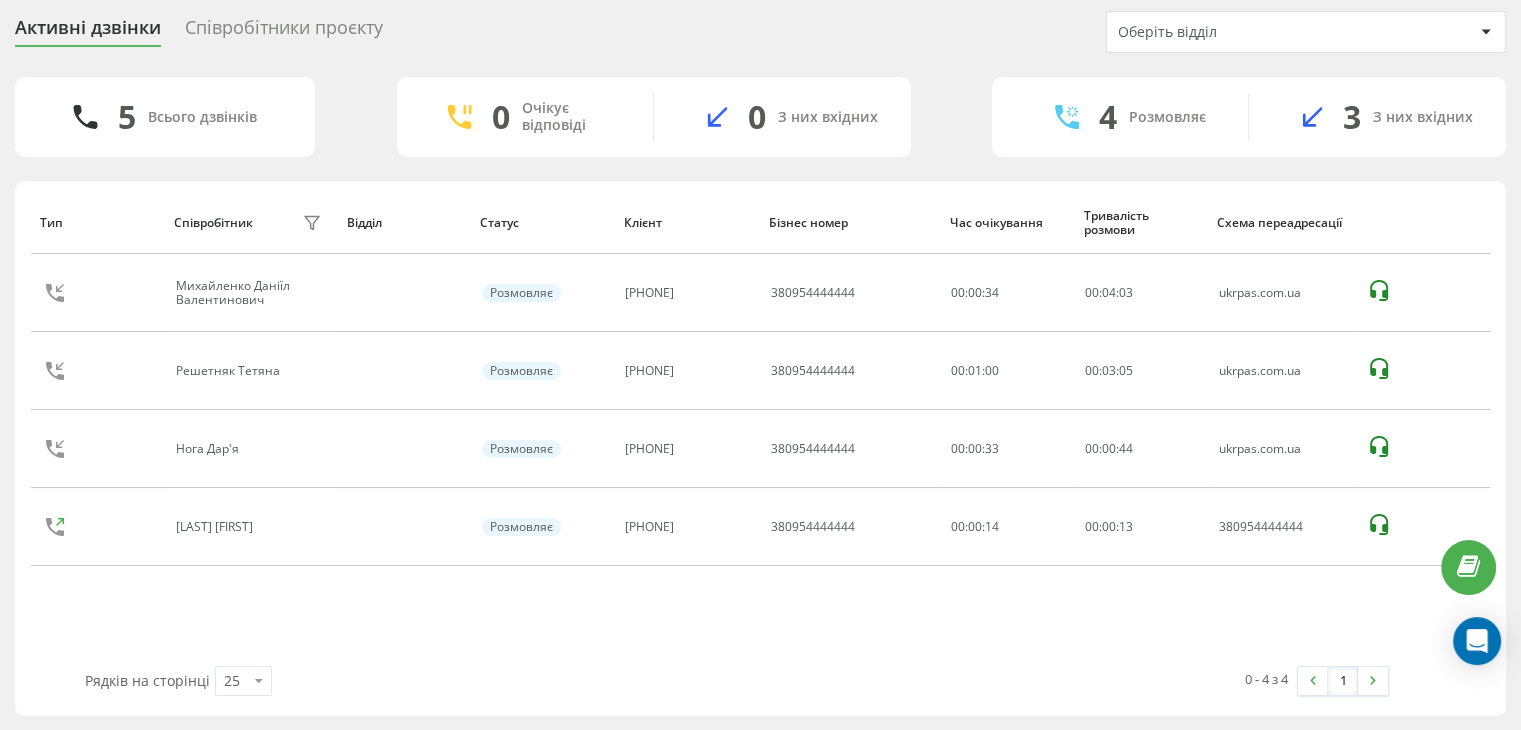 click on "Тип Співробітник  фільтру  Відділ Статус Клієнт Бізнес номер Час очікування Тривалість розмови Схема переадресації Михайленко Даніїл Валентинович Розмовляє [PHONE] [PHONE] 00:00:34 00 : 04 : 03 ukrpas.com.ua Решетняк Тетяна Розмовляє [PHONE] [PHONE] 00:01:00 00 : 03 : 05 ukrpas.com.ua Нога Дар'я Розмовляє [PHONE] [PHONE] 00:00:33 00 : 00 : 44 ukrpas.com.ua Шевченко  Артем Розмовляє [PHONE] [PHONE] 00:00:14 00 : 00 : 13 [PHONE]" at bounding box center (760, 428) 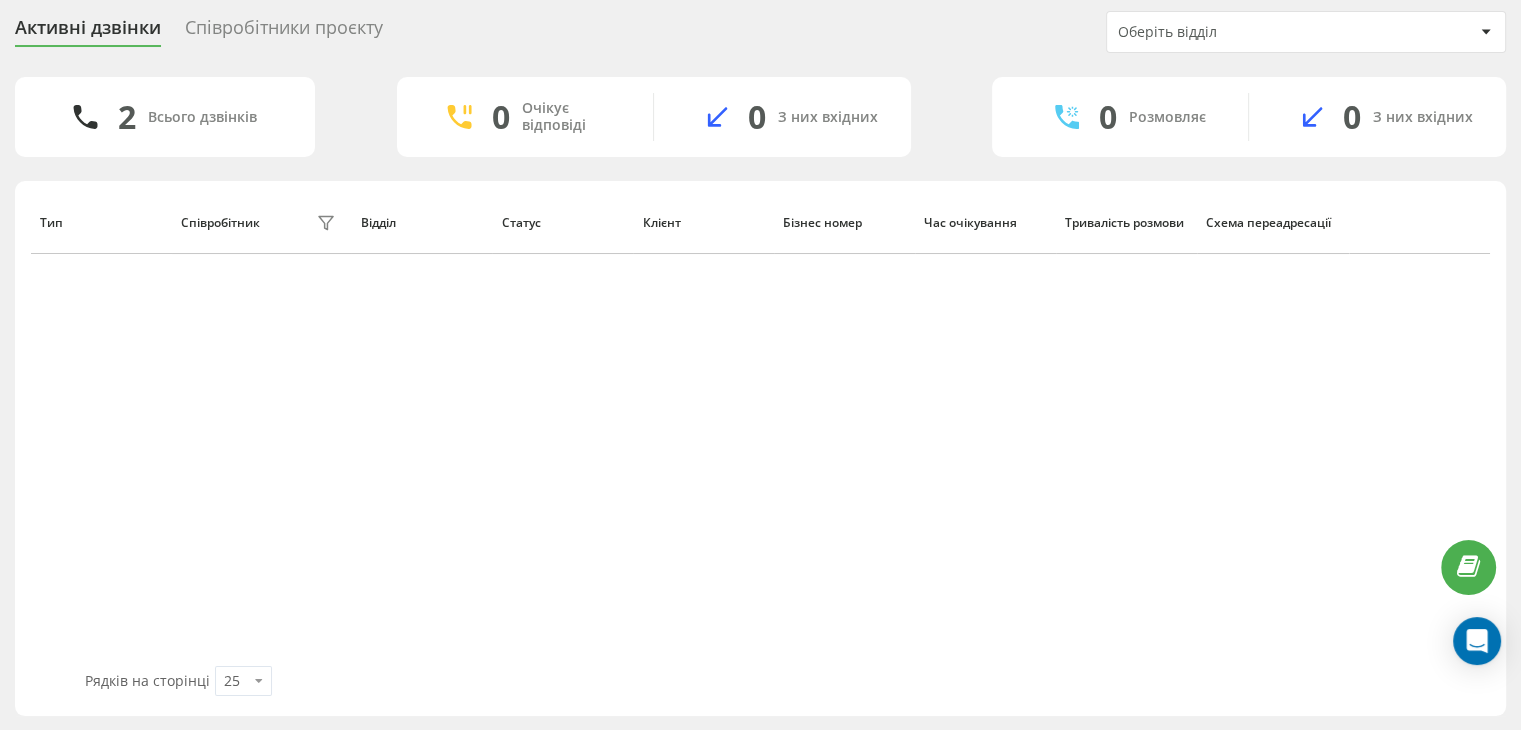 click on "Активні дзвінки Співробітники проєкту Оберіть відділ   2   Всього дзвінків   0   Очікує відповіді   0   З них вхідних   0   Розмовляє   0   З них вхідних Тип Співробітник  фільтру  Відділ Статус Клієнт Бізнес номер Час очікування Тривалість розмови Схема переадресації Рядків на сторінці 25 10 25 50 100" at bounding box center (760, 363) 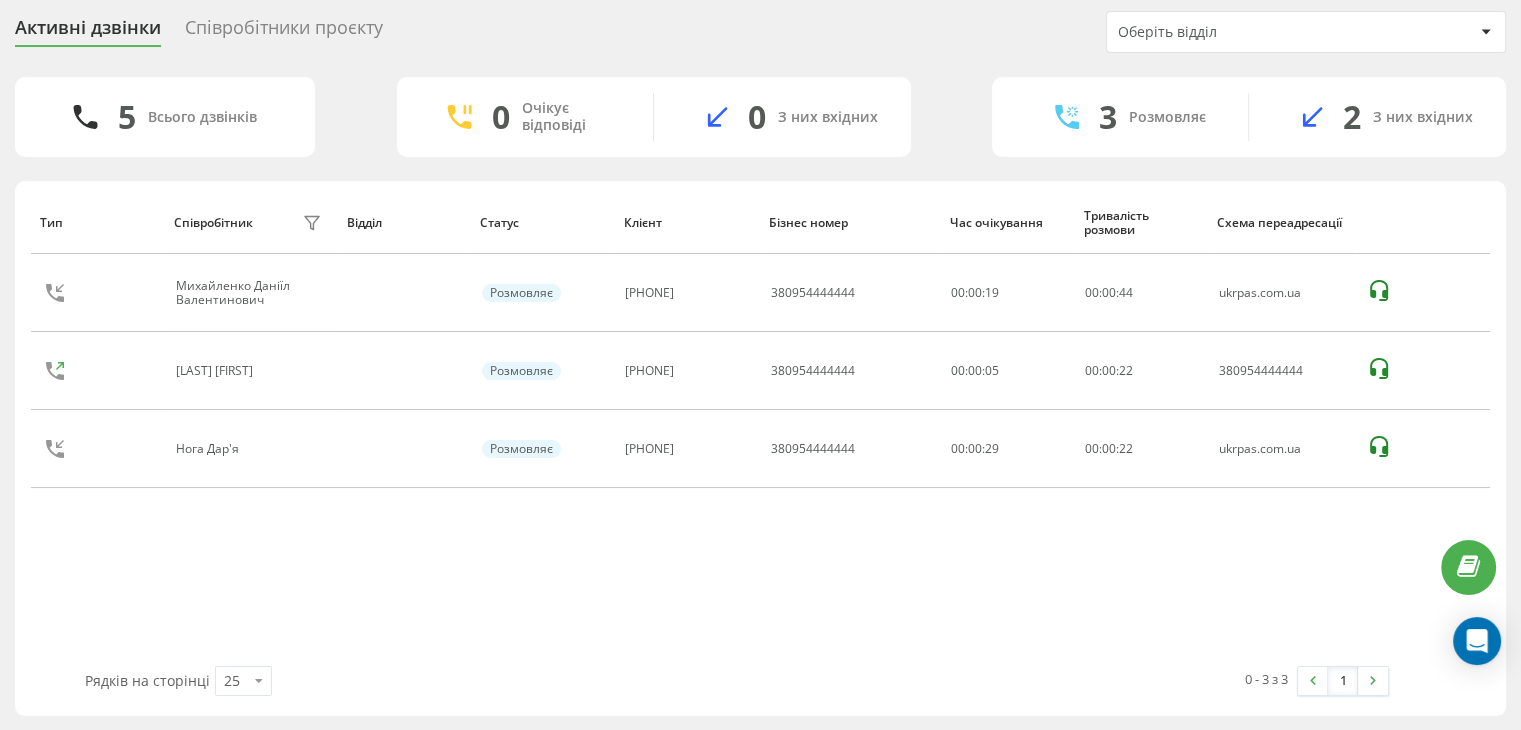 click on "Активні дзвінки Співробітники проєкту Оберіть відділ   5   Всього дзвінків   0   Очікує відповіді   0   З них вхідних   3   Розмовляє   2   З них вхідних Тип Співробітник  фільтру  Відділ Статус Клієнт Бізнес номер Час очікування Тривалість розмови Схема переадресації Михайленко Даніїл Валентинович Розмовляє [PHONE] [PHONE] 00:00:19 00 : 00 : 44 ukrpas.com.ua Шевченко  Артем Розмовляє [PHONE] [PHONE] 00:00:05 00 : 00 : 22 [PHONE] Нога Дар'я Розмовляє [PHONE] [PHONE] 00:00:29 00 : 00 : 22 ukrpas.com.ua Рядків на сторінці 25 10 25 50 100 0 - 3 з 3 1" at bounding box center (760, 363) 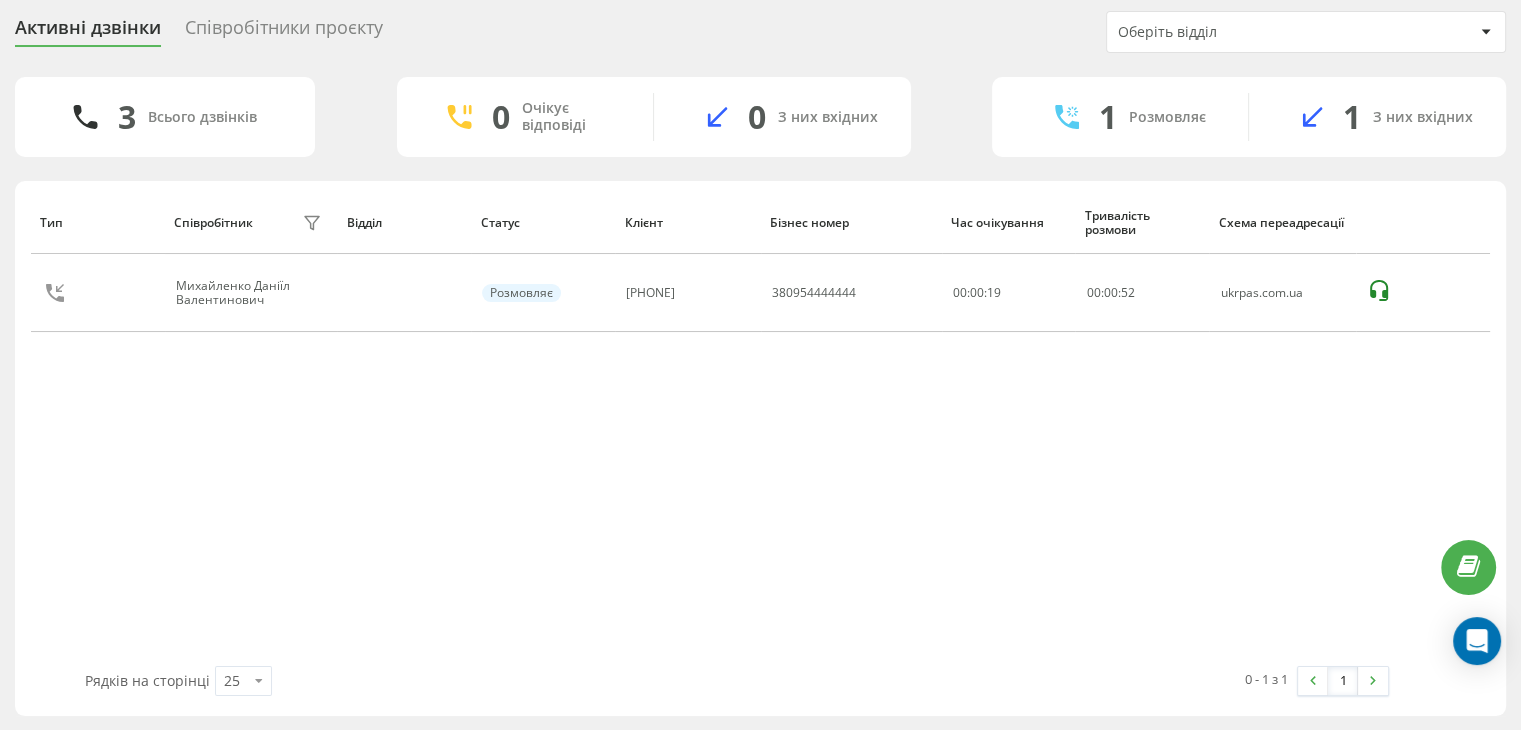 click on "Тип Співробітник  фільтру  Відділ Статус Клієнт Бізнес номер Час очікування Тривалість розмови Схема переадресації [LAST] [FIRST] [MIDDLE] Розмовляє [PHONE] [PHONE] 00:00:19 00 : 00 : 52 ukrpas.com.ua" at bounding box center (760, 428) 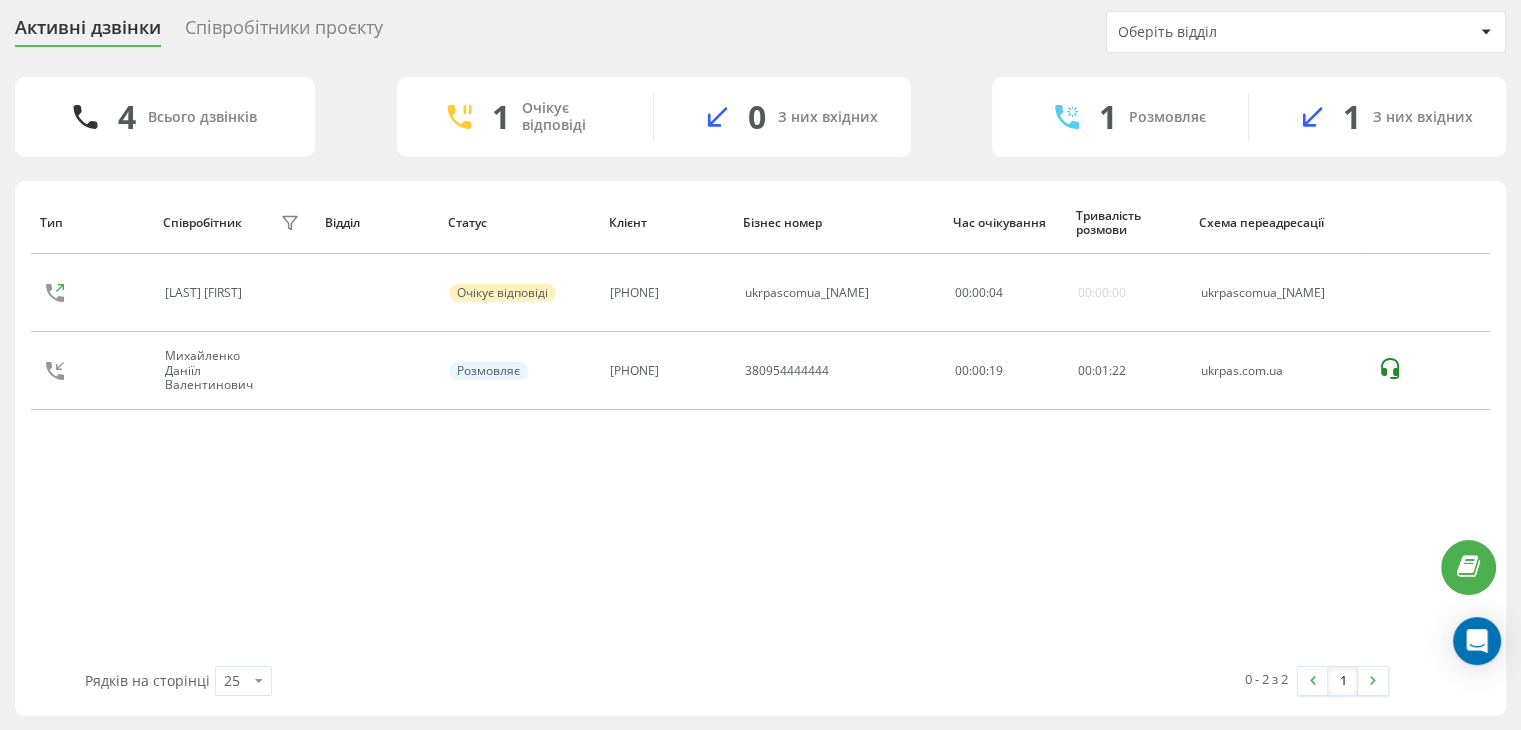 click on "Тип Співробітник  фільтру  Відділ Статус Клієнт Бізнес номер Час очікування Тривалість розмови Схема переадресації Шевченко  Артем Очікує відповіді [PHONE] ukrpascomua_Artem 00 : 00 : 04 00:00:00 ukrpascomua_Artem Михайленко Даніїл Валентинович Розмовляє [PHONE] [PHONE] 00:00:19 00 : 01 : 22 ukrpas.com.ua" at bounding box center [760, 428] 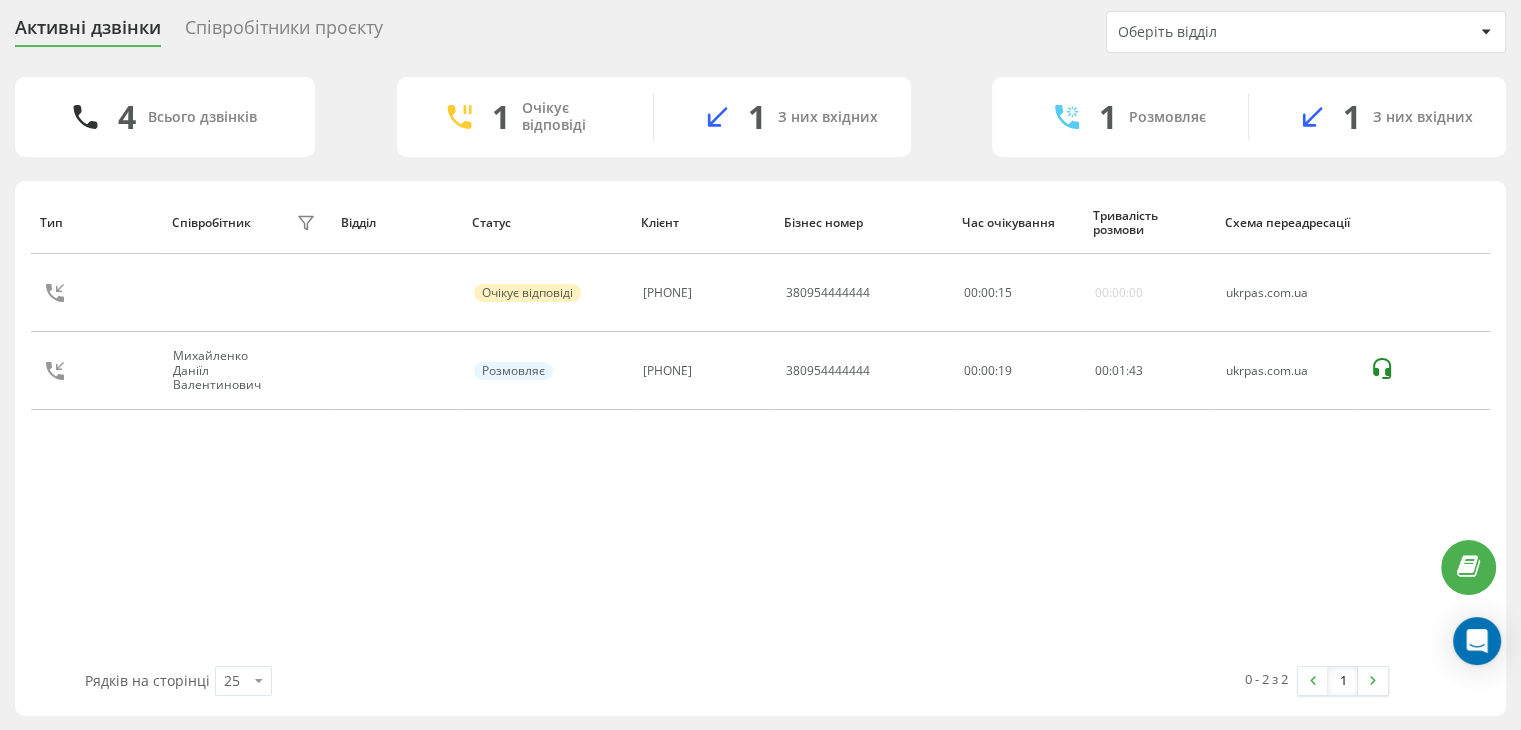 click on "Тип Співробітник  фільтру  Відділ Статус Клієнт Бізнес номер Час очікування Тривалість розмови Схема переадресації Очікує відповіді [PHONE] [PHONE] 00 : 00 : 15 00:00:00 ukrpas.com.ua Михайленко Даніїл Валентинович Розмовляє [PHONE] [PHONE] 00:00:19 00 : 01 : 43 ukrpas.com.ua" at bounding box center (760, 428) 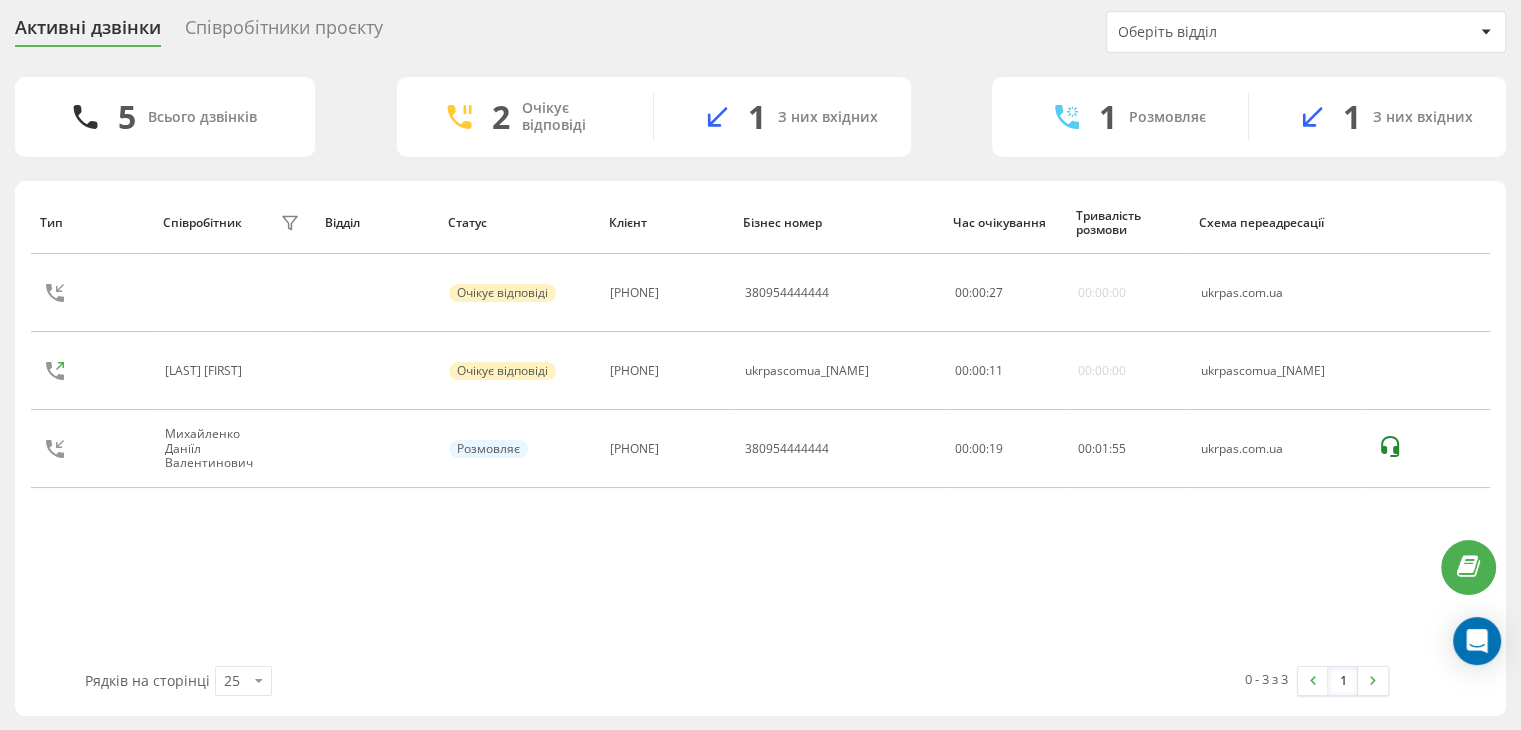 click on "Тип Співробітник  фільтру  Відділ Статус Клієнт Бізнес номер Час очікування Тривалість розмови Схема переадресації Очікує відповіді [PHONE] [PHONE] 00 : 00 : 27 00:00:00 ukrpas.com.ua Шевченко  Артем Очікує відповіді [PHONE] ukrpascomua_Artem 00 : 00 : 11 00:00:00 ukrpascomua_Artem Михайленко Даніїл Валентинович Розмовляє [PHONE] [PHONE] 00:00:19 00 : 01 : 55 ukrpas.com.ua" at bounding box center (760, 428) 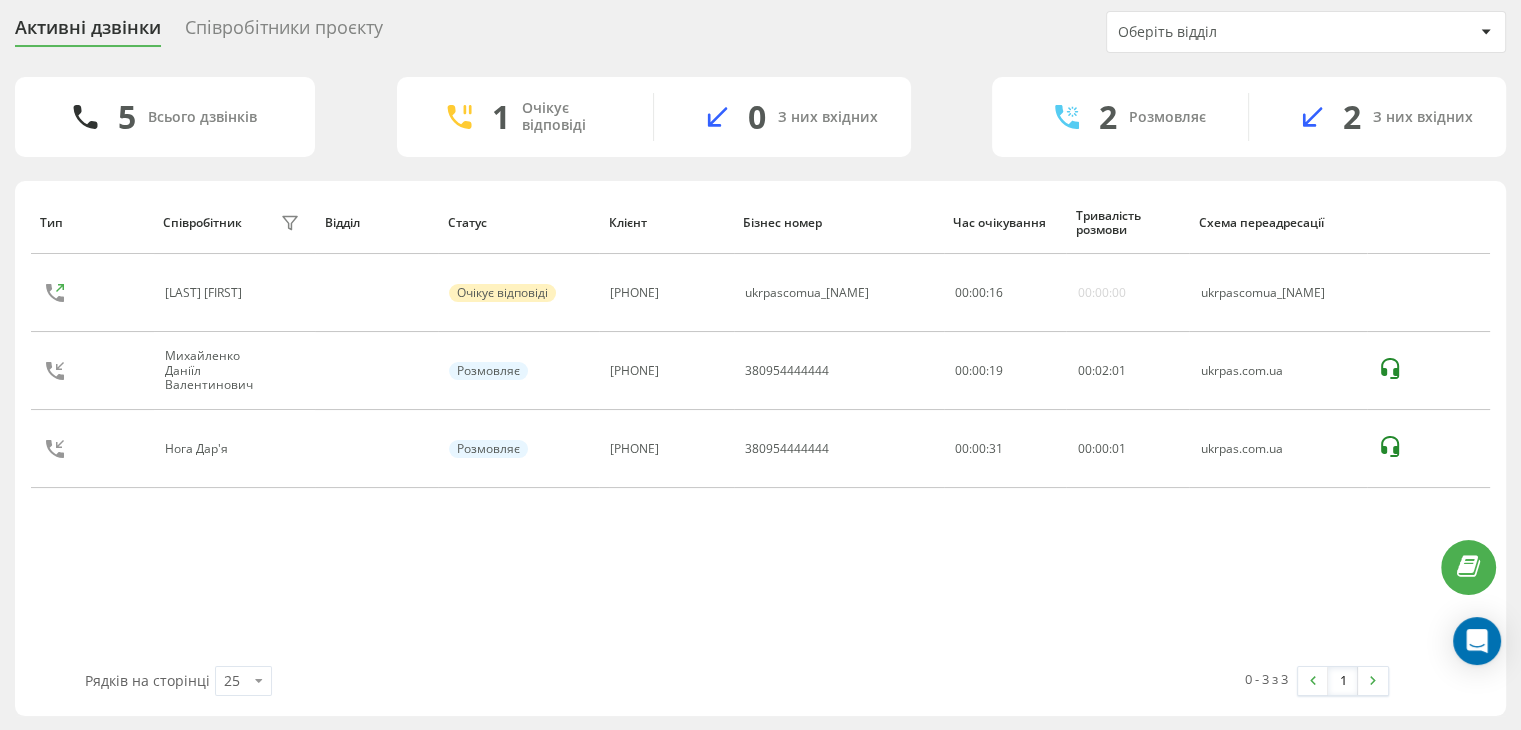 click on "Тип Співробітник  фільтру  Відділ Статус Клієнт Бізнес номер Час очікування Тривалість розмови Схема переадресації Шевченко  Артем Очікує відповіді [PHONE] ukrpascomua_Artem 00 : 00 : 16 00:00:00 ukrpascomua_Artem Михайленко Даніїл Валентинович Розмовляє [PHONE] [PHONE] 00:00:19 00 : 02 : 01 ukrpas.com.ua Нога Дар'я Розмовляє [PHONE] [PHONE] 00:00:31 00 : 00 : 01 ukrpas.com.ua" at bounding box center (760, 428) 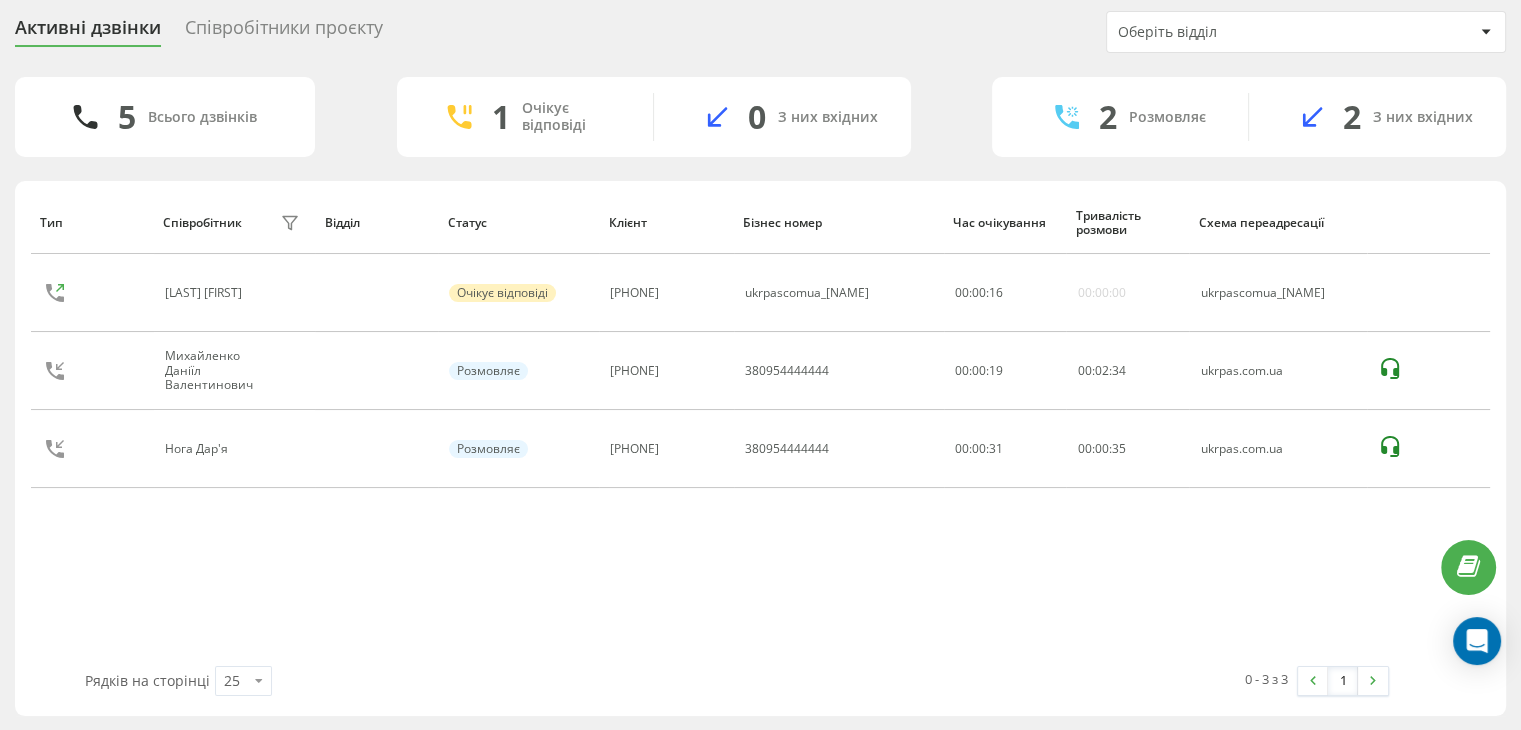 click on "Тип Співробітник  фільтру  Відділ Статус Клієнт Бізнес номер Час очікування Тривалість розмови Схема переадресації Шевченко  Артем Очікує відповіді [PHONE] ukrpascomua_Artem 00 : 00 : 16 00:00:00 ukrpascomua_Artem Михайленко Даніїл Валентинович Розмовляє [PHONE] [PHONE] 00:00:19 00 : 02 : 34 ukrpas.com.ua Нога Дар'я Розмовляє [PHONE] [PHONE] 00:00:31 00 : 00 : 35 ukrpas.com.ua" at bounding box center [760, 428] 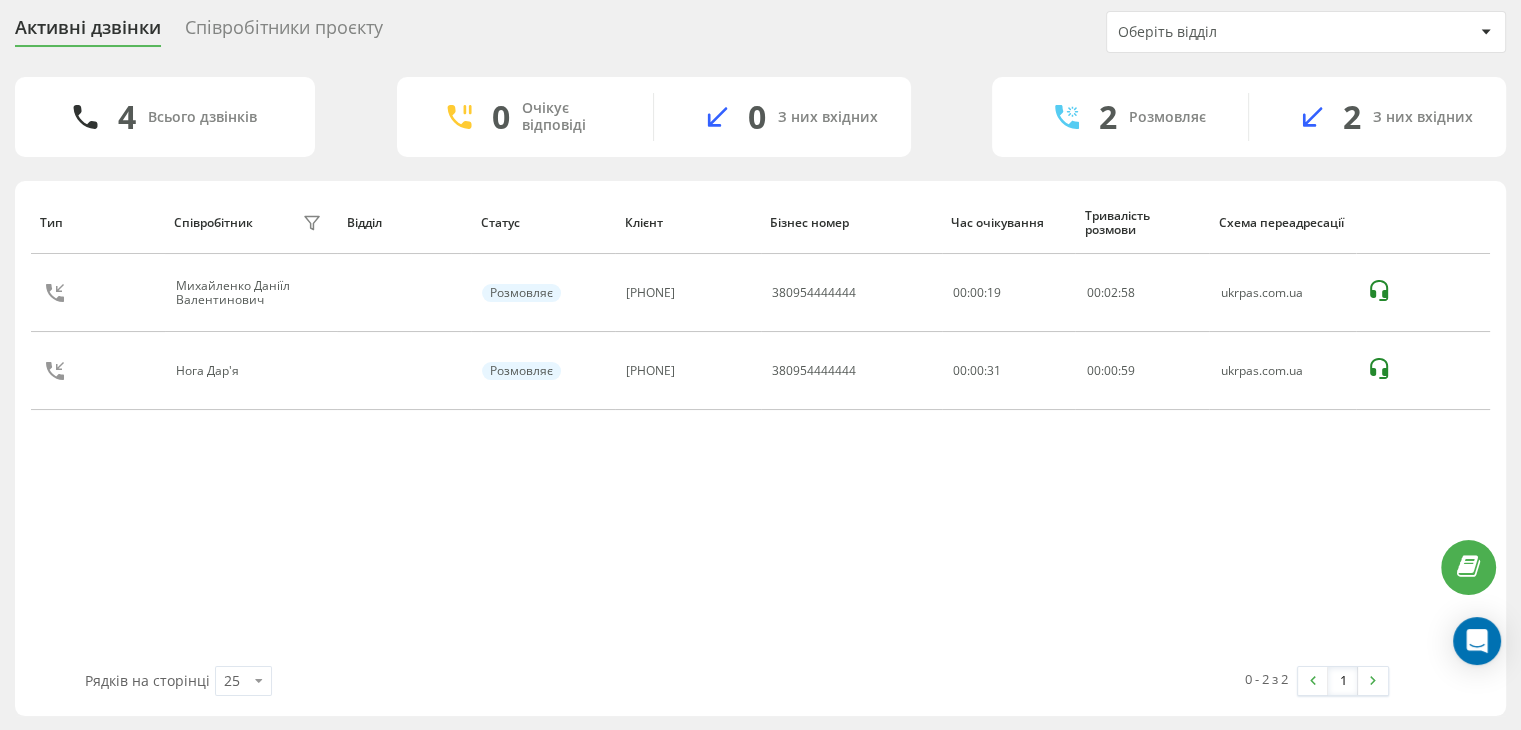click on "Тип Співробітник  фільтру  Відділ Статус Клієнт Бізнес номер Час очікування Тривалість розмови Схема переадресації [LAST] [FIRST] Розмовляє [PHONE] [PHONE] 00:00:19 00 : 02 : 58 ukrpas.com.ua Нога Дар'я Розмовляє [PHONE] [PHONE] 00:00:31 00 : 00 : 59 ukrpas.com.ua" at bounding box center [760, 428] 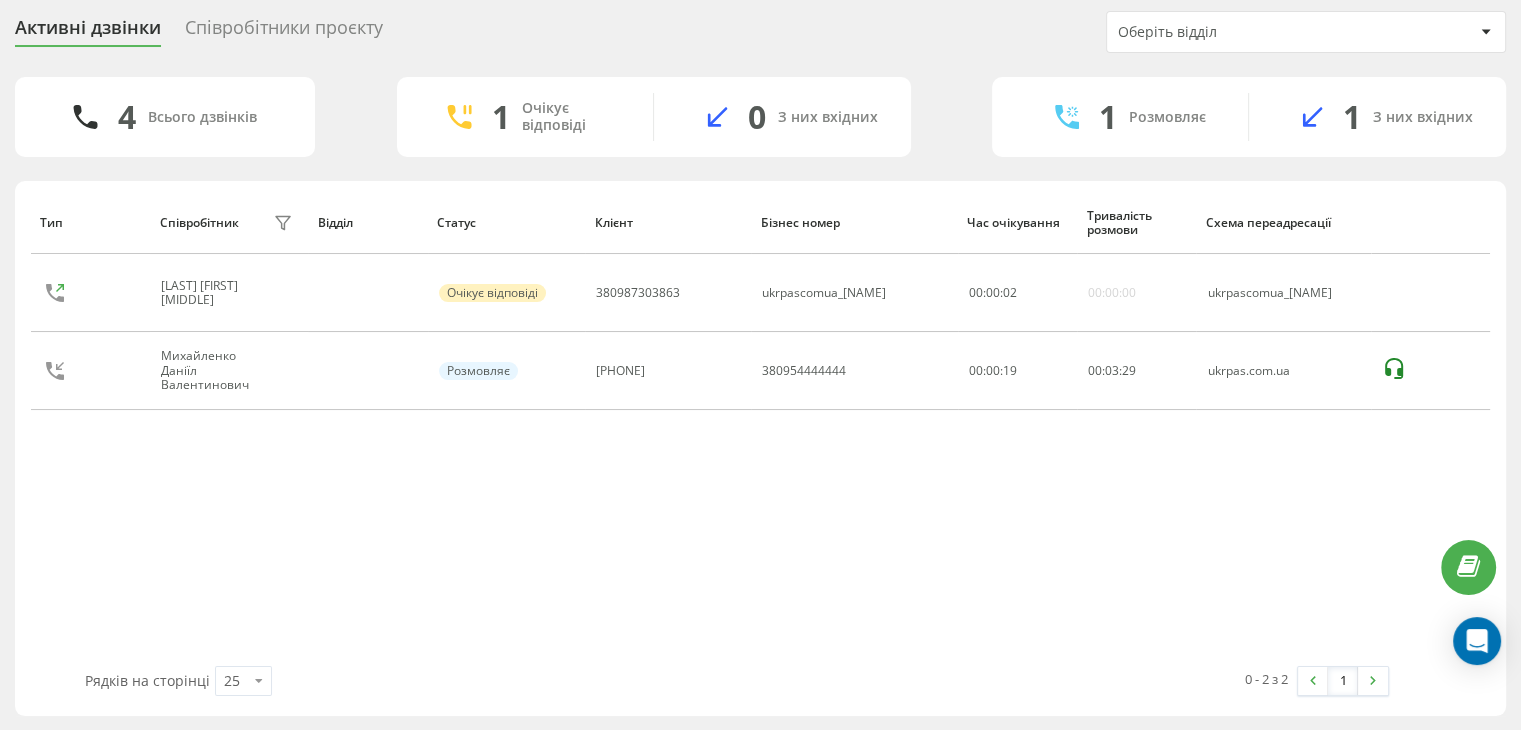 click on "Тип Співробітник  фільтру  Відділ Статус Клієнт Бізнес номер Час очікування Тривалість розмови Схема переадресації [LAST] [FIRST] [MIDDLE] Очікує відповіді [PHONE] ukrpascomua_[NAME] 00 : 00 : 02 00:00:00 ukrpascomua_[NAME] [LAST] [FIRST] [MIDDLE] Розмовляє [PHONE] [PHONE] 00:00:19 00 : 03 : 29 ukrpas.com.ua" at bounding box center [760, 428] 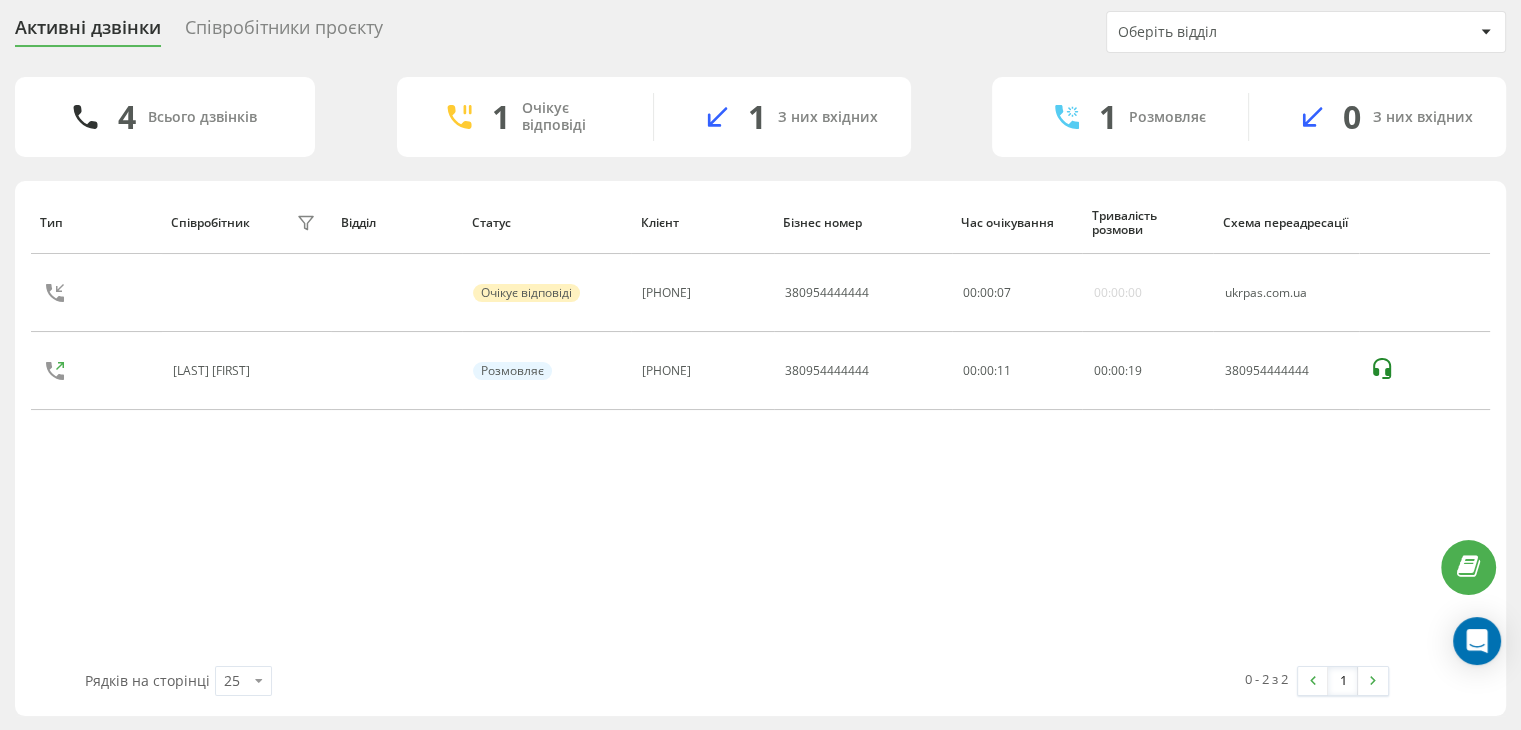 click on "Тип Співробітник  фільтру  Відділ Статус Клієнт Бізнес номер Час очікування Тривалість розмови Схема переадресації Очікує відповіді [PHONE] [PHONE] 00 : 00 : 07 00:00:00 ukrpas.com.ua Шевченко  Артем Розмовляє [PHONE] [PHONE] 00:00:11 00 : 00 : 19 [PHONE]" at bounding box center (760, 428) 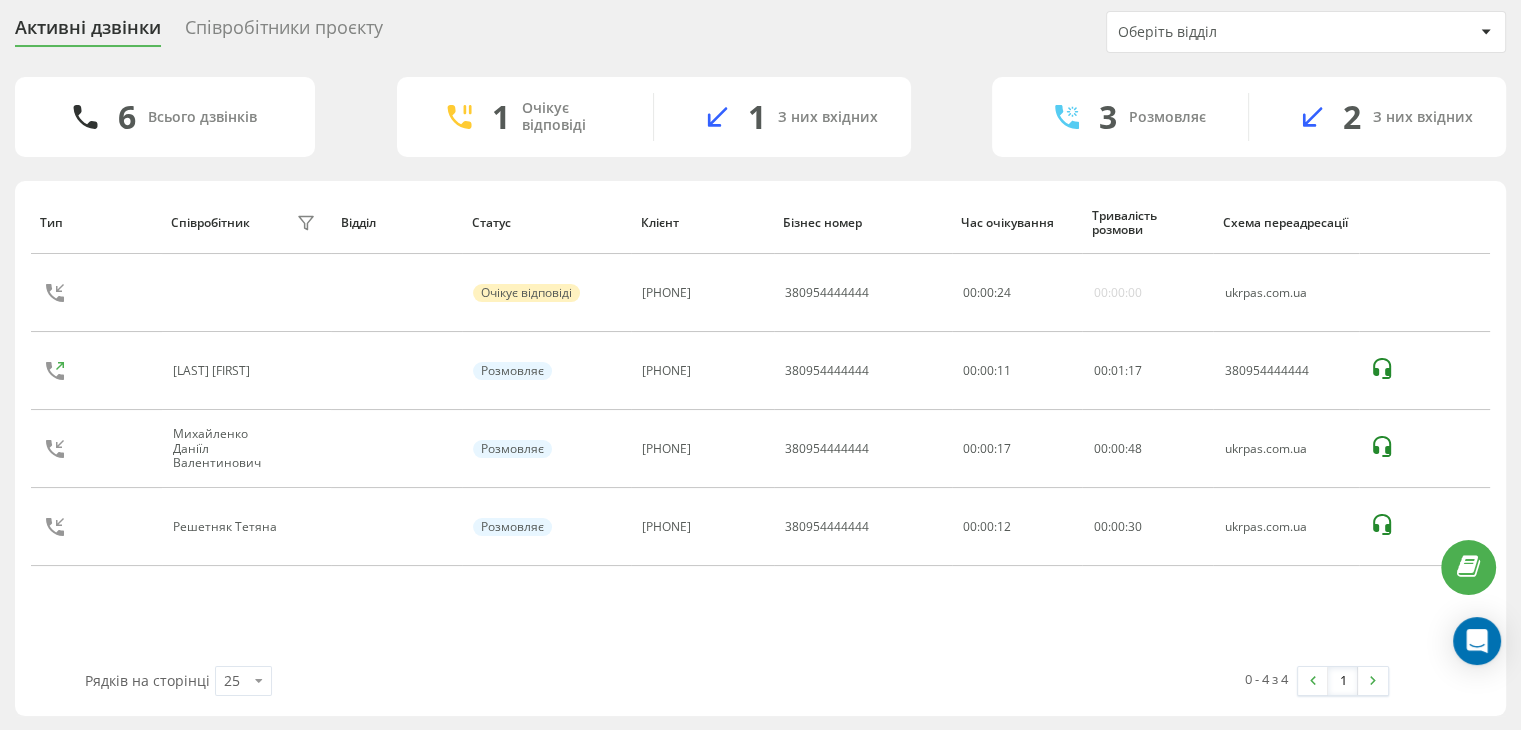 click on "Тип Співробітник  фільтру  Відділ Статус Клієнт Бізнес номер Час очікування Тривалість розмови Схема переадресації Очікує відповіді [PHONE] [PHONE] 00 : 00 : 24 00:00:00 ukrpas.com.ua Шевченко  Артем Розмовляє [PHONE] [PHONE] 00:00:11 00 : 01 : 17 [PHONE] Михайленко Даніїл Валентинович Розмовляє [PHONE] [PHONE] 00:00:17 00 : 00 : 48 ukrpas.com.ua Решетняк Тетяна Розмовляє [PHONE] [PHONE] 00:00:12 00 : 00 : 30 ukrpas.com.ua" at bounding box center [760, 428] 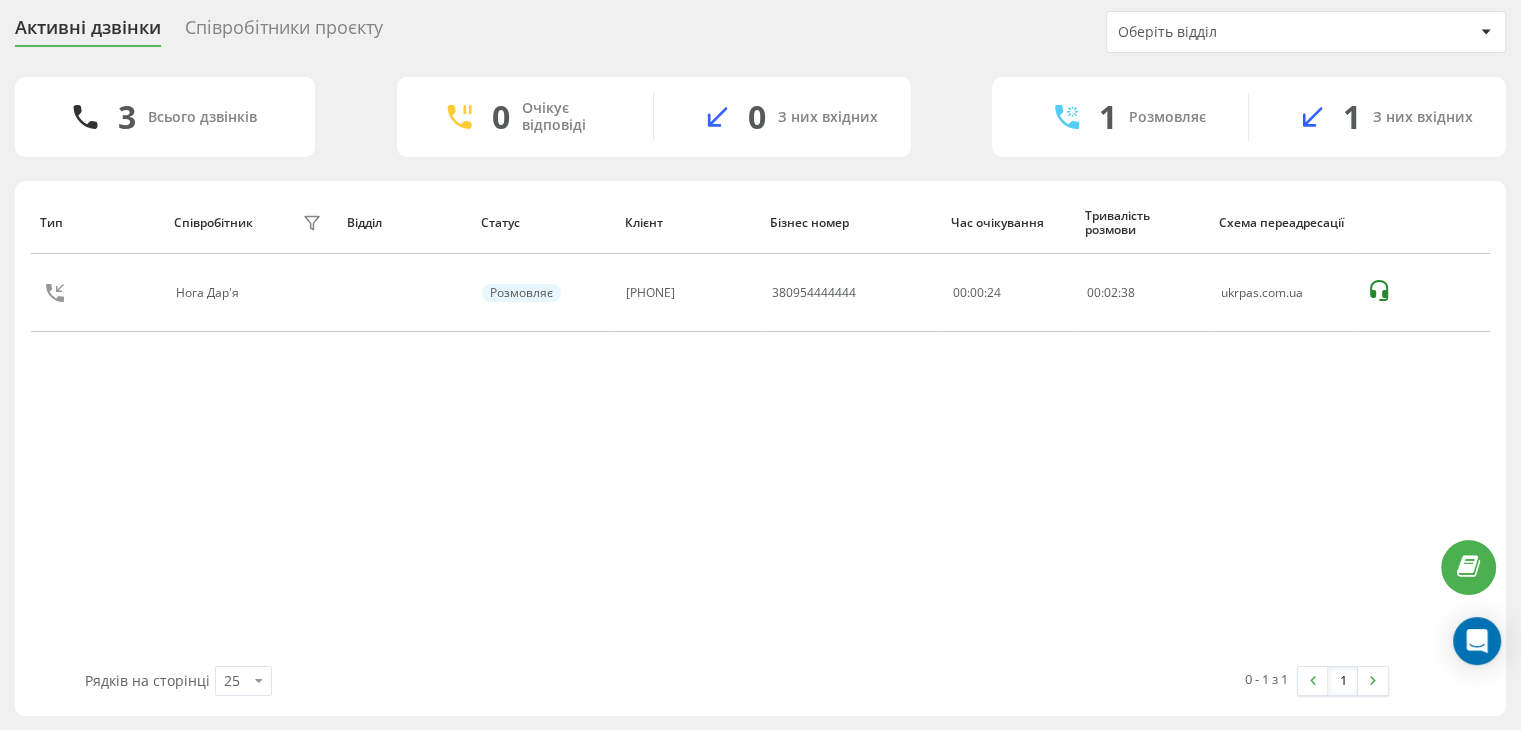 click on "Тип Співробітник  фільтру  Відділ Статус Клієнт Бізнес номер Час очікування Тривалість розмови Схема переадресації Нога Дар'я Розмовляє [PHONE] [PHONE] 00:00:24 00 : 02 : 38 ukrpas.com.ua" at bounding box center (760, 428) 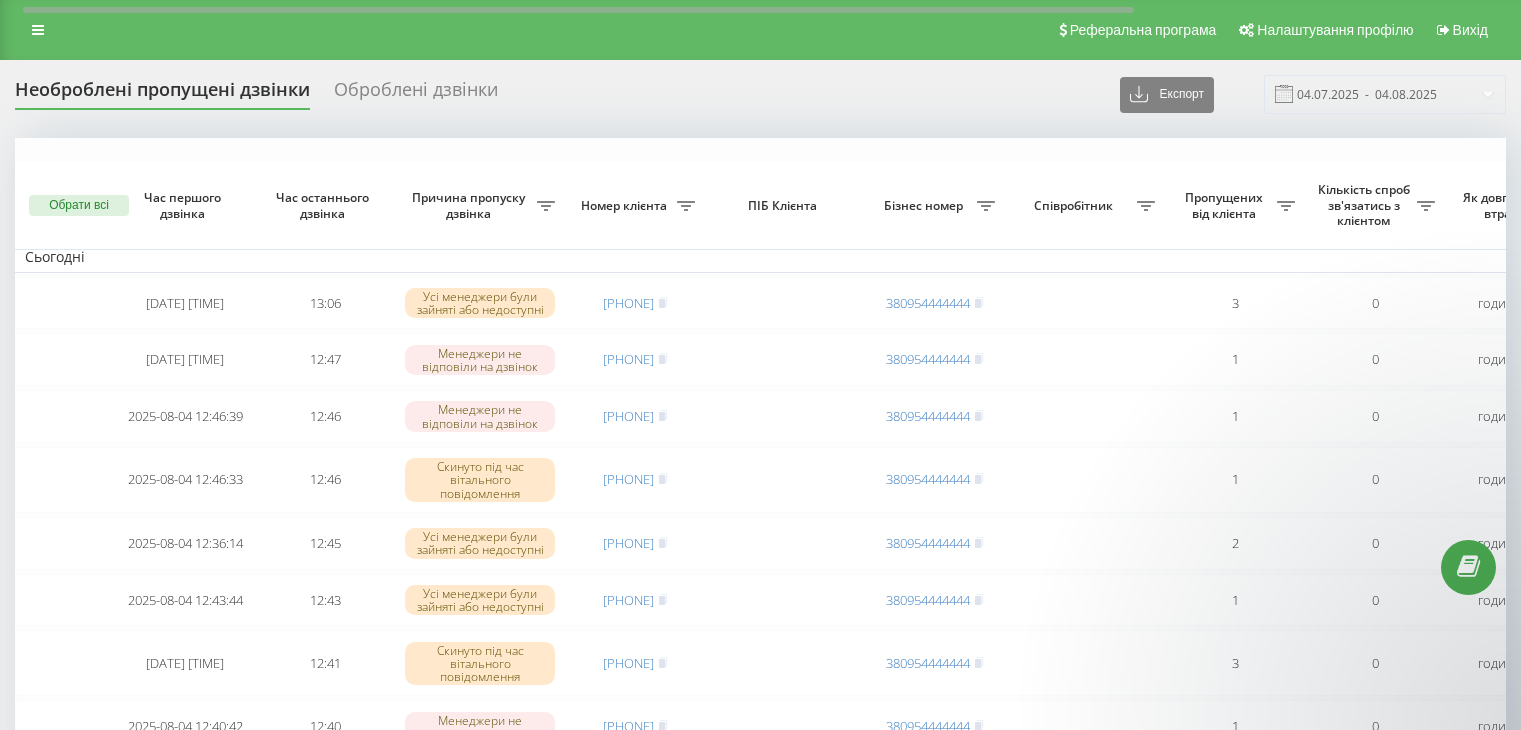 scroll, scrollTop: 158, scrollLeft: 0, axis: vertical 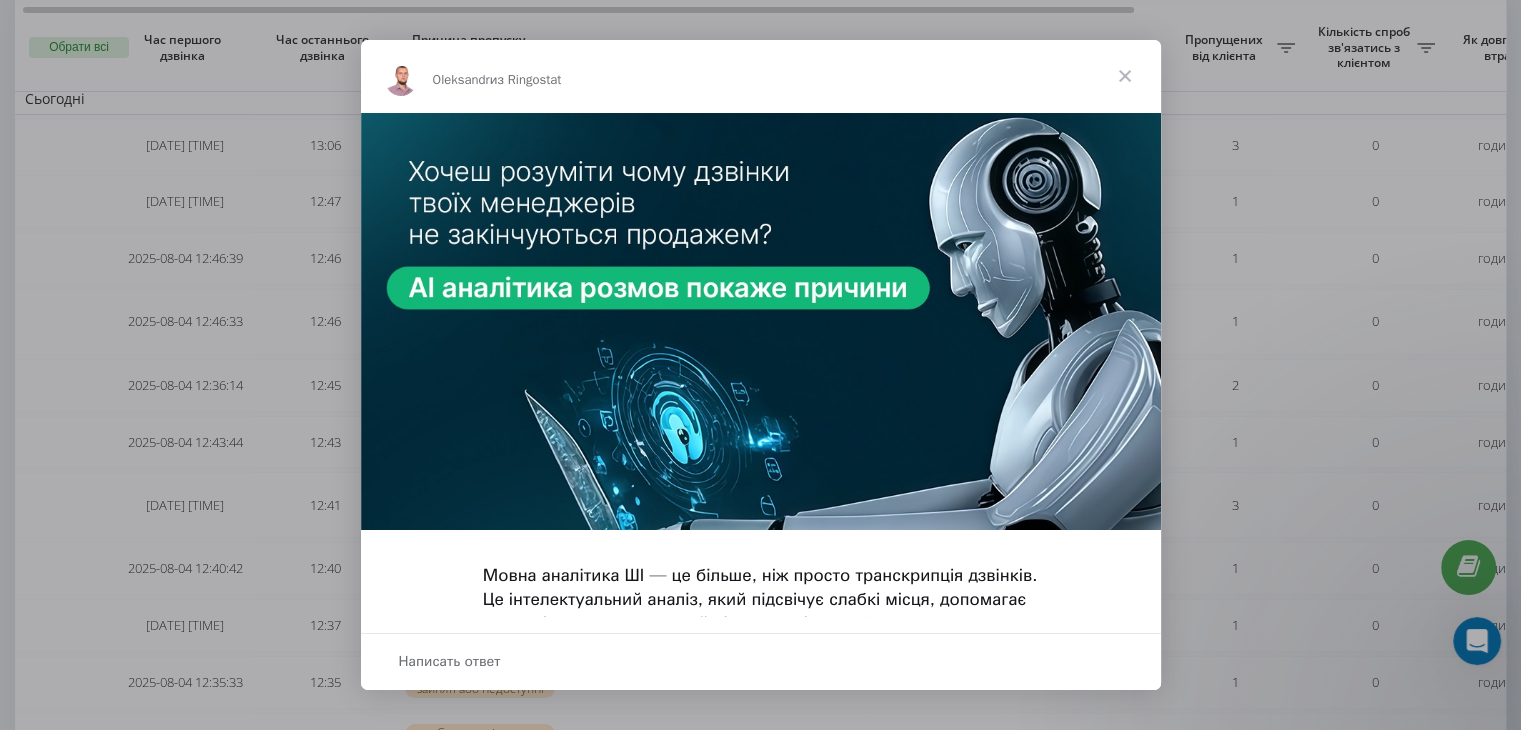 click at bounding box center (1125, 76) 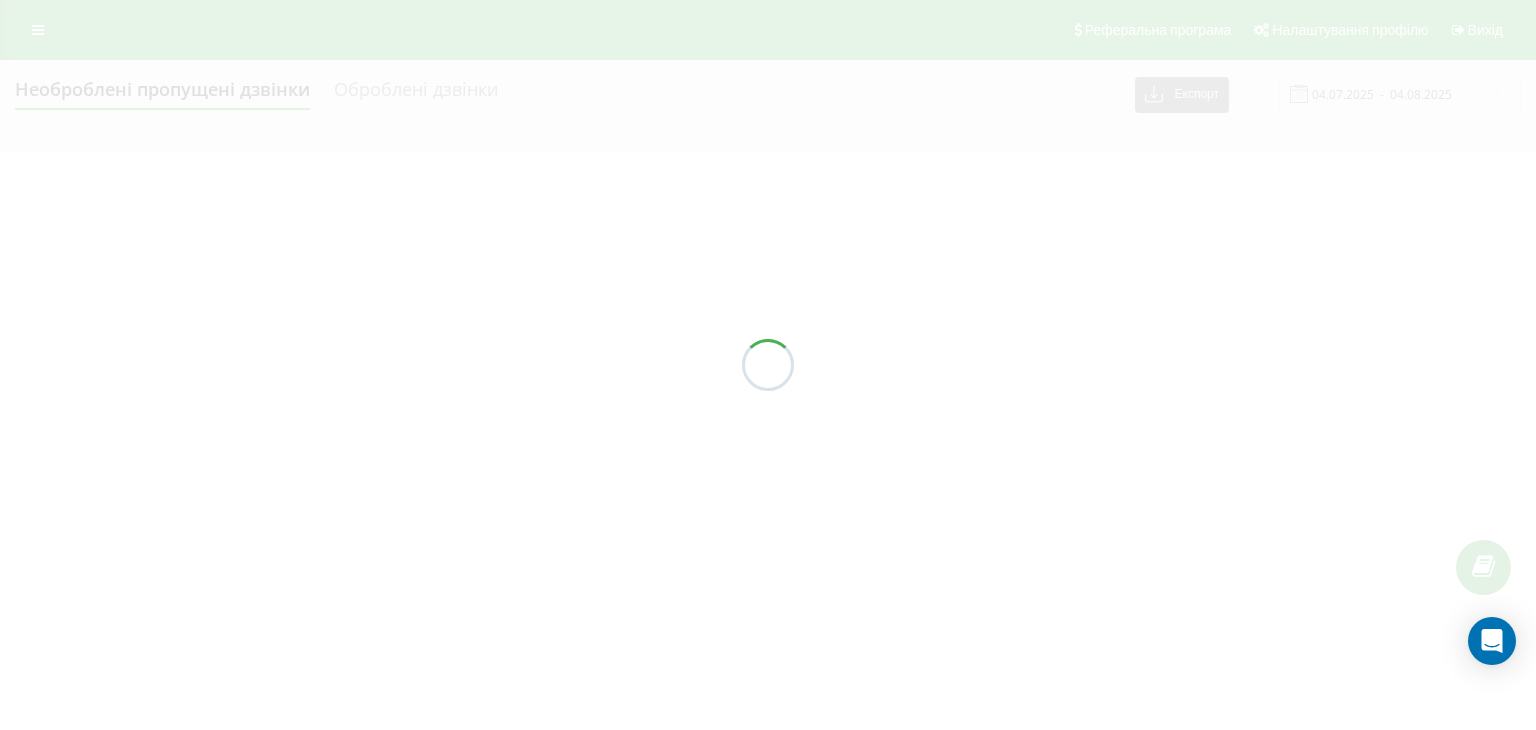scroll, scrollTop: 0, scrollLeft: 0, axis: both 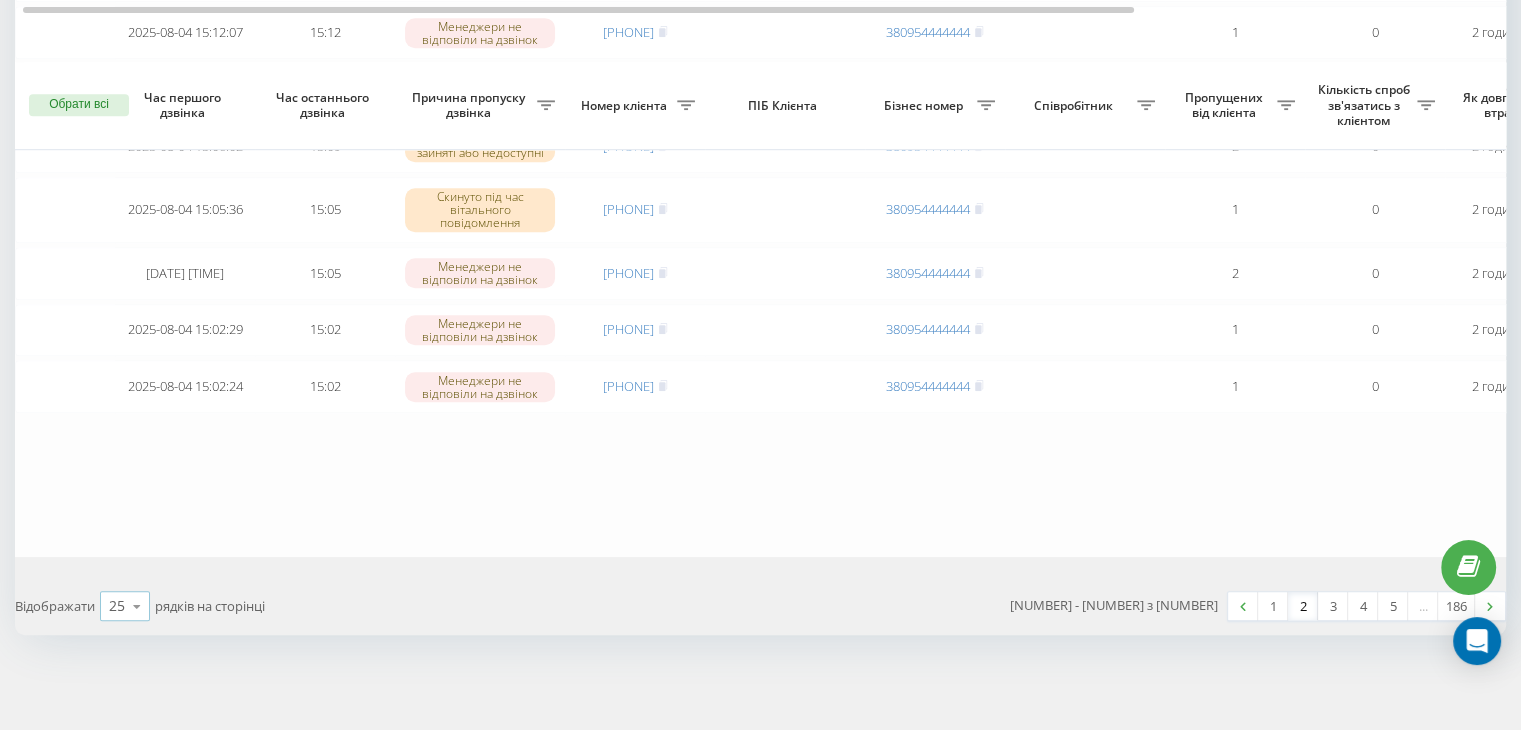 click on "25 10 25 50 100" at bounding box center [125, 606] 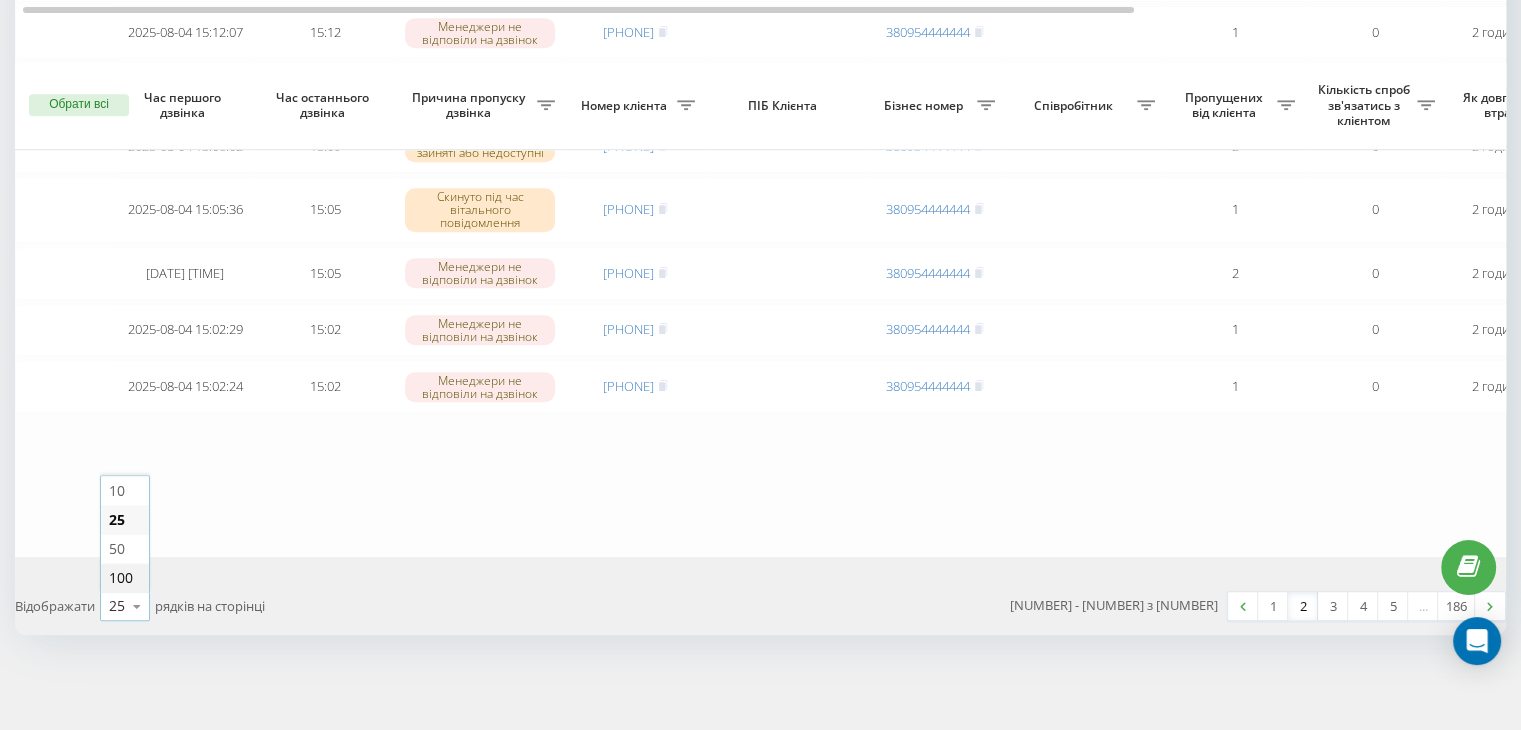 click on "100" at bounding box center [121, 577] 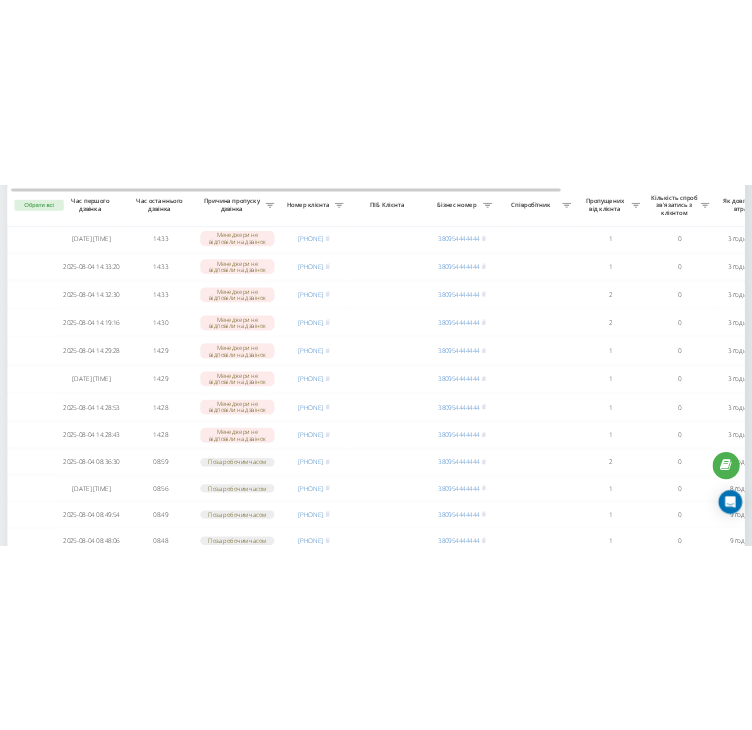 scroll, scrollTop: 3699, scrollLeft: 0, axis: vertical 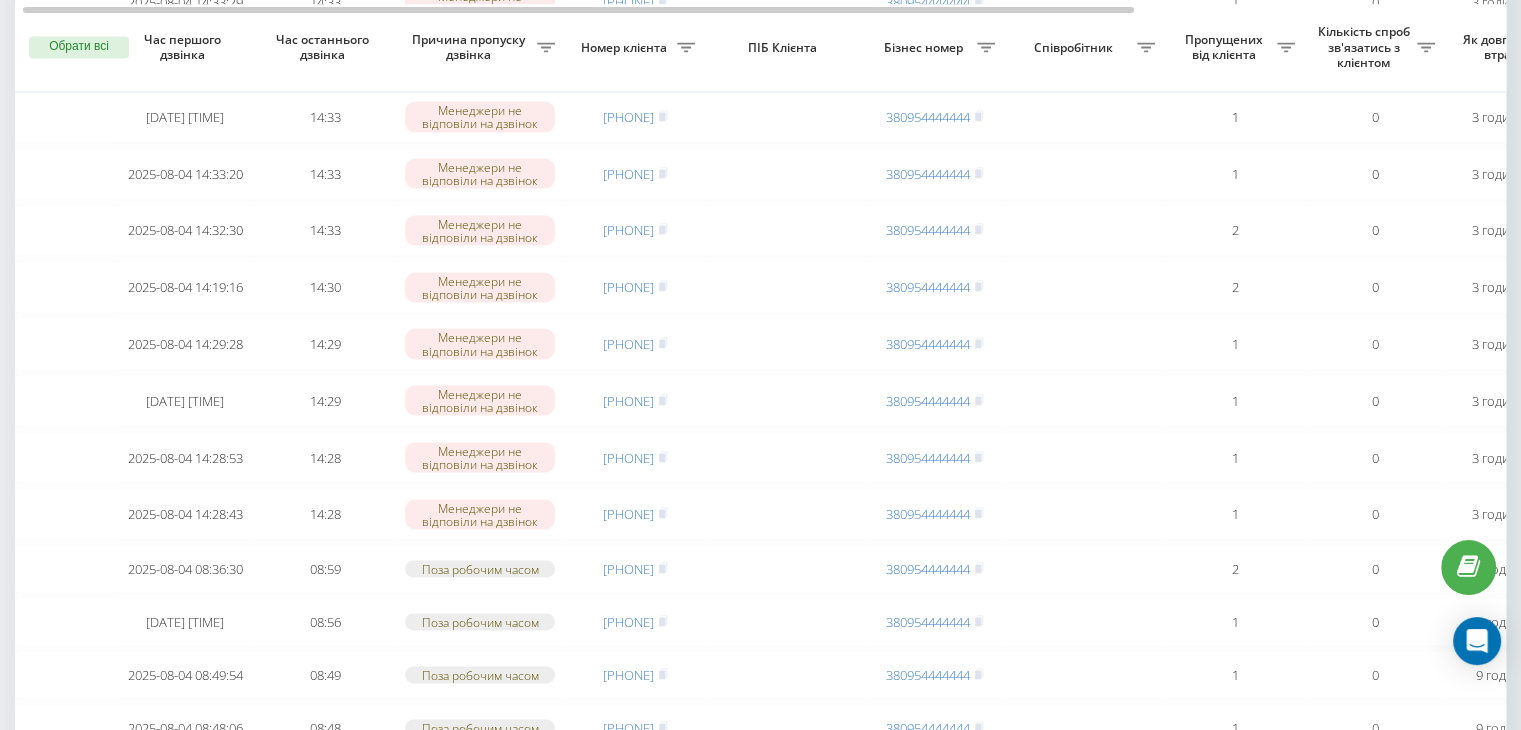 click on "Бізнес номер" at bounding box center (935, 48) 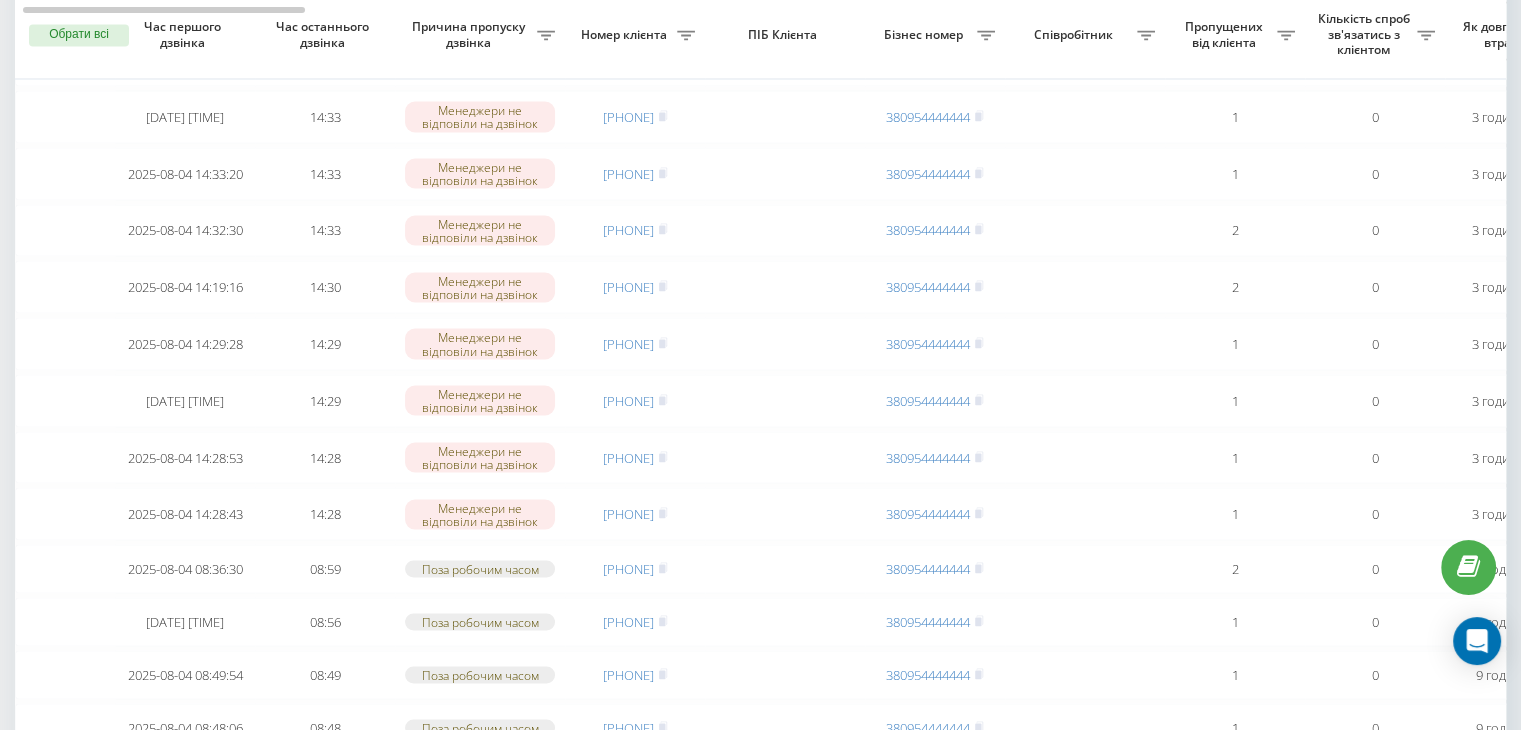 scroll, scrollTop: 3699, scrollLeft: 0, axis: vertical 